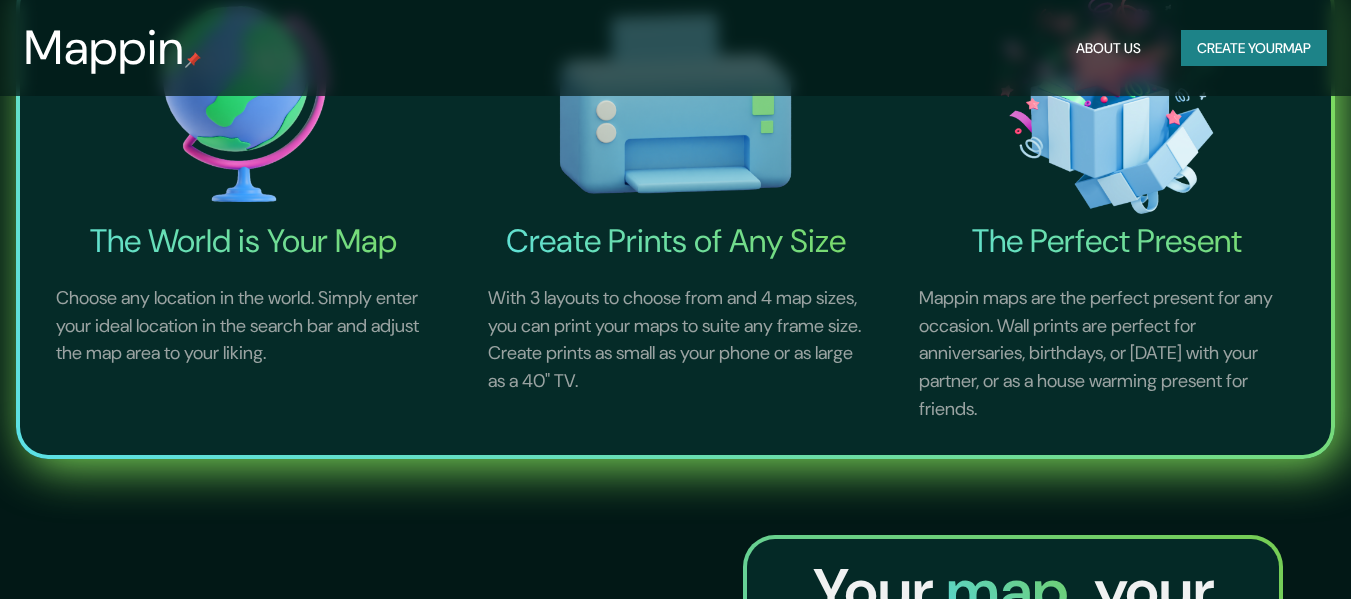 scroll, scrollTop: 200, scrollLeft: 0, axis: vertical 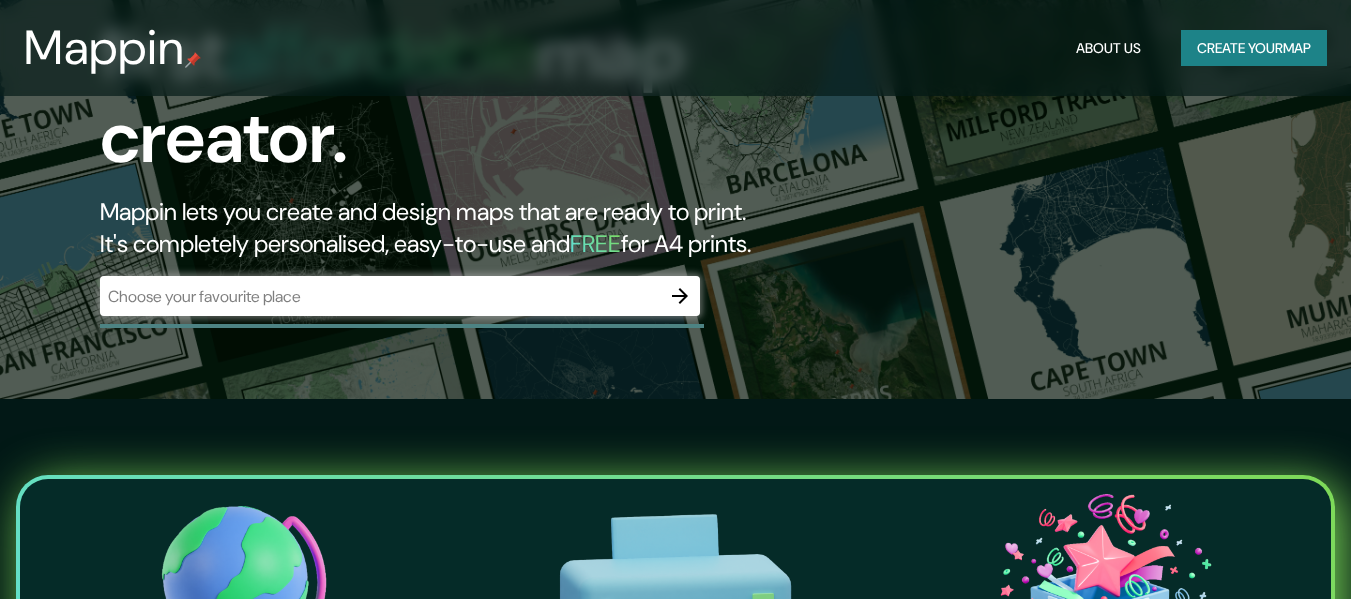 click on "​" at bounding box center (400, 296) 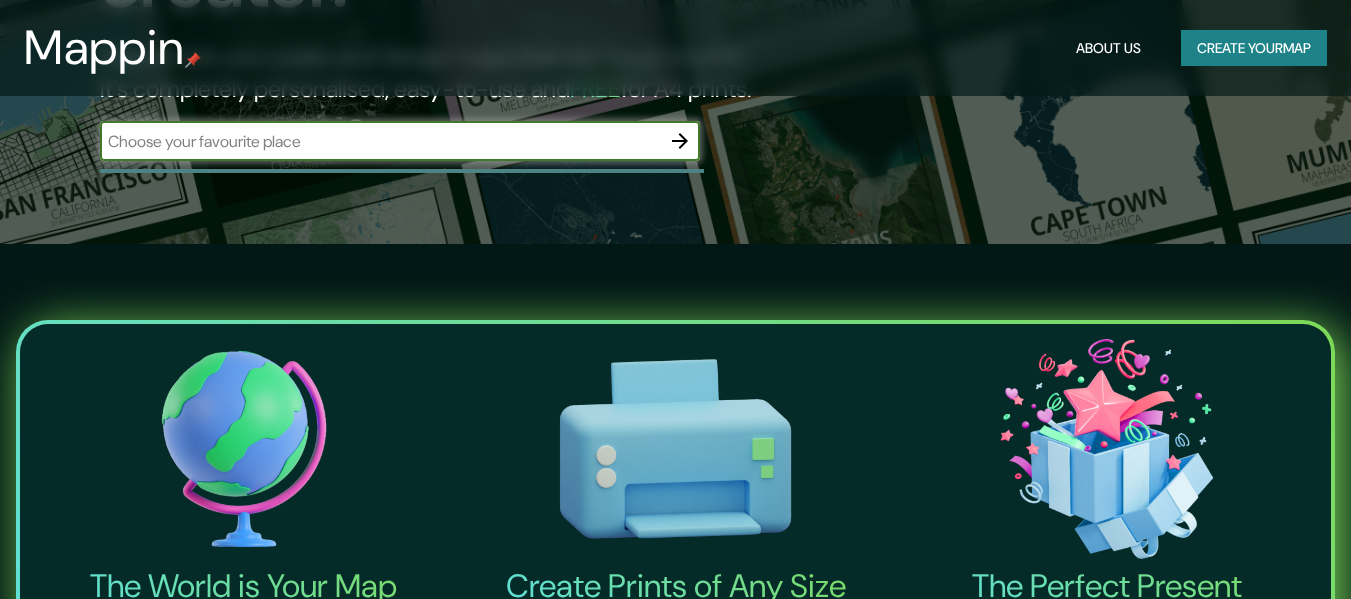 scroll, scrollTop: 200, scrollLeft: 0, axis: vertical 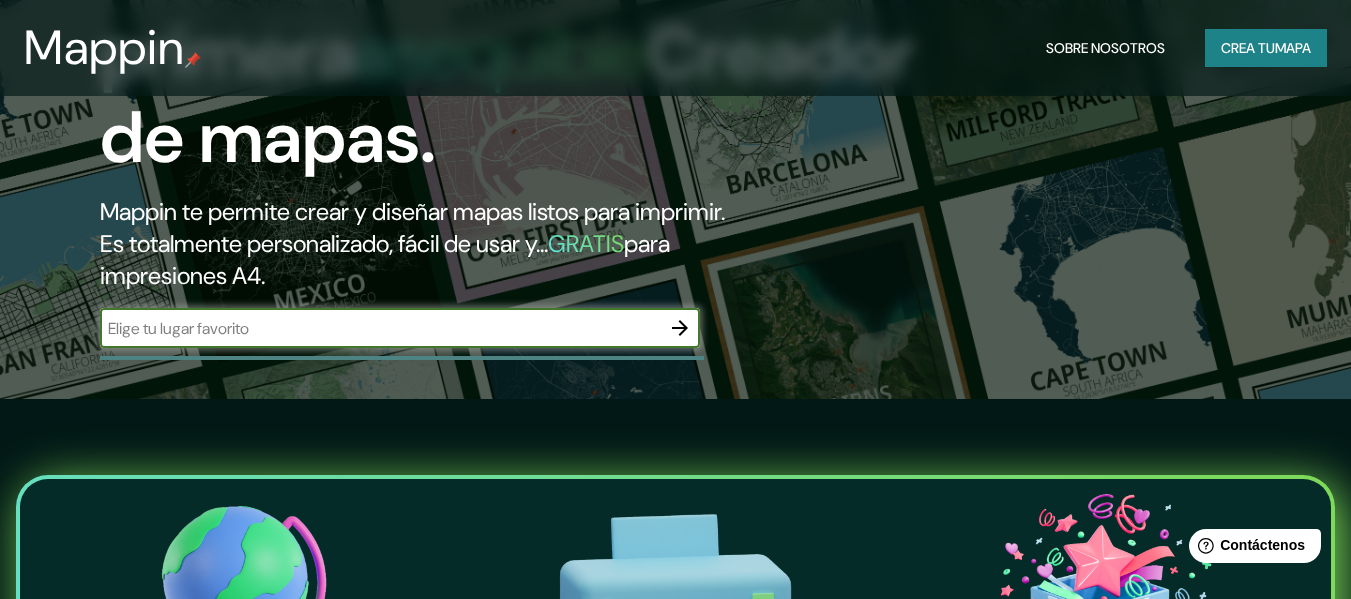 click at bounding box center (380, 328) 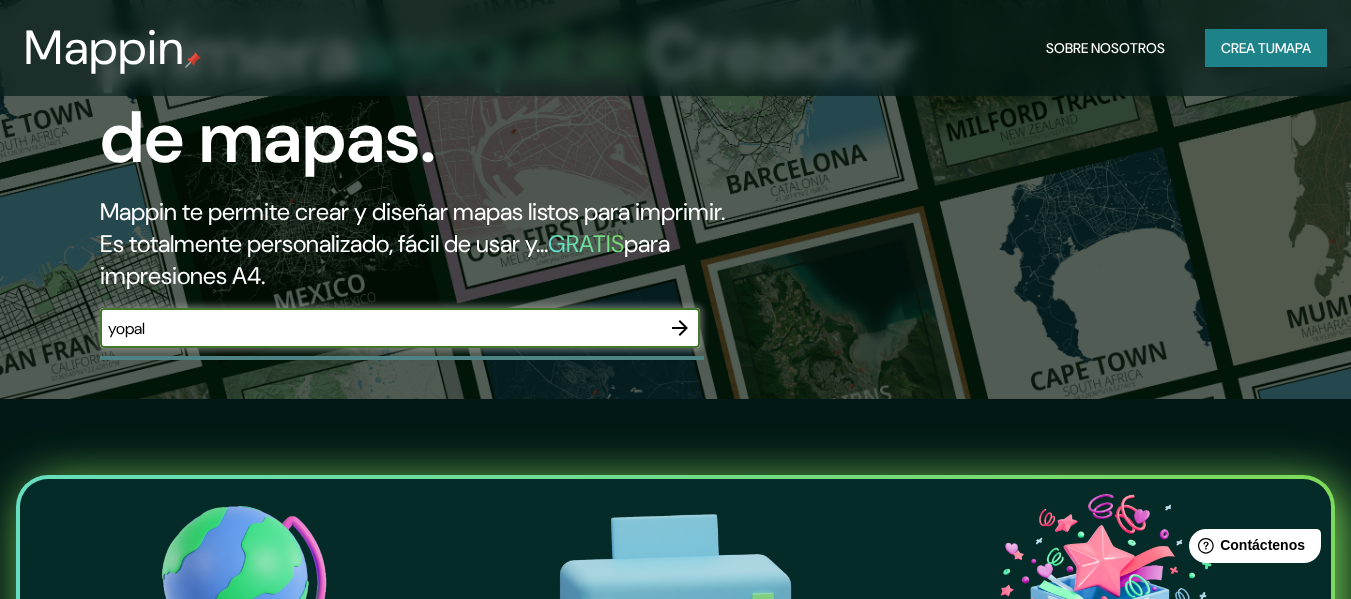 type on "yopal" 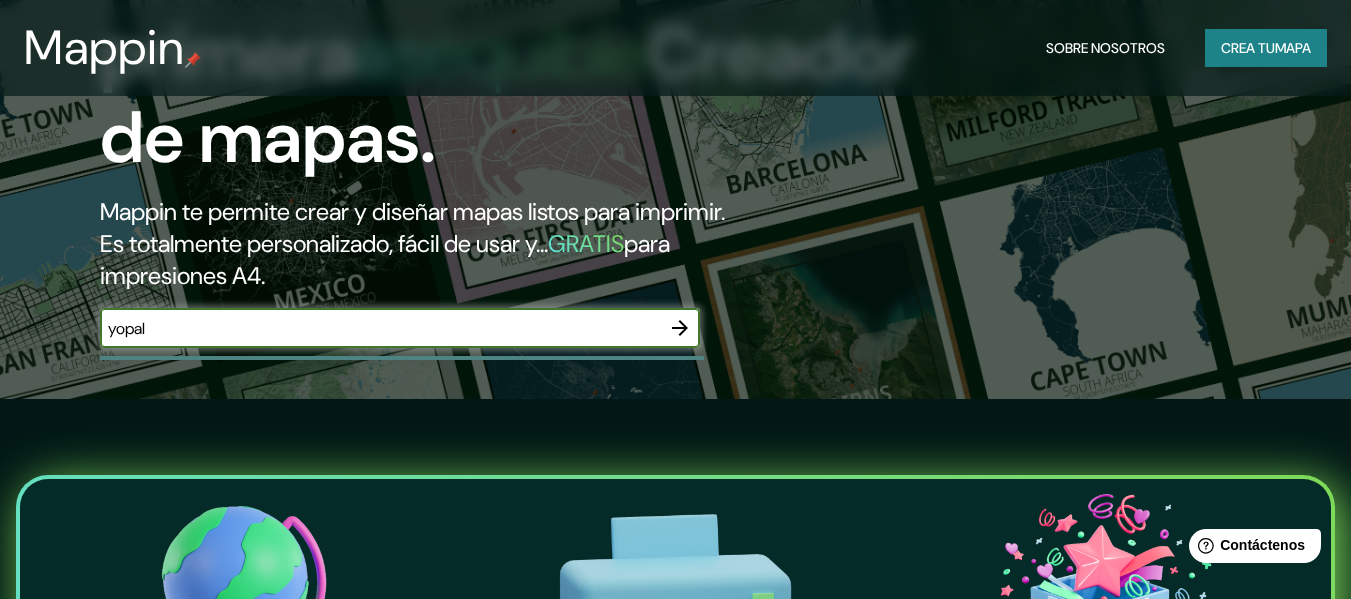 click 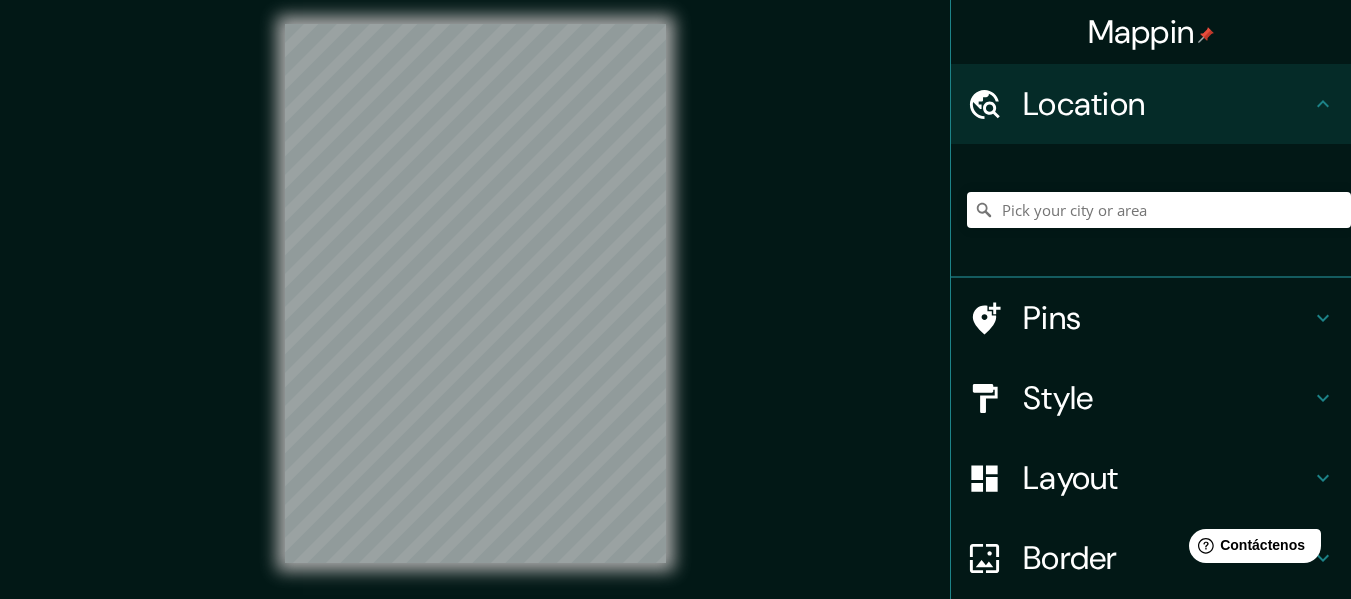 scroll, scrollTop: 0, scrollLeft: 0, axis: both 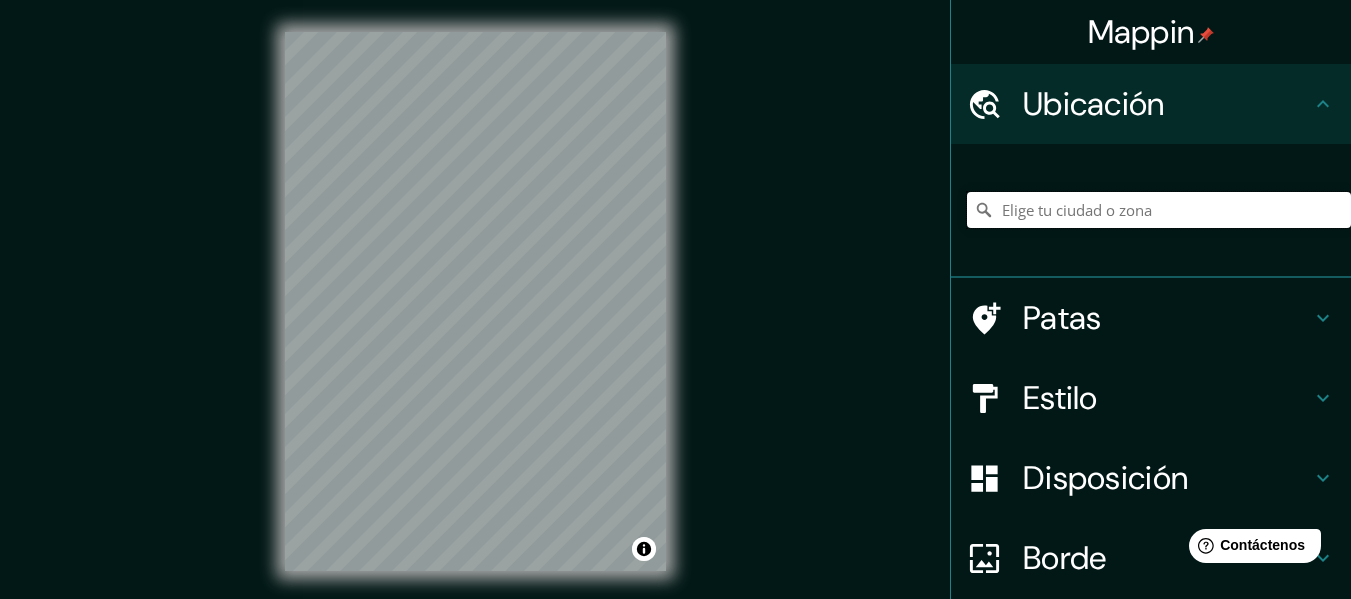 click at bounding box center (1159, 210) 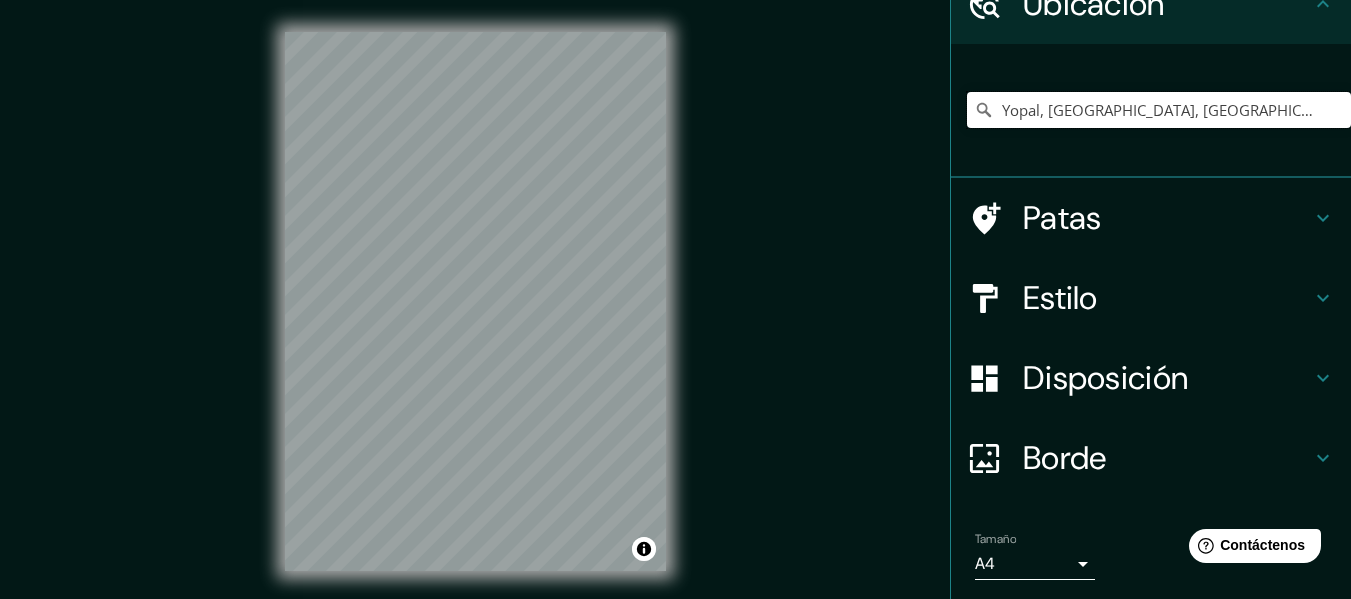 scroll, scrollTop: 167, scrollLeft: 0, axis: vertical 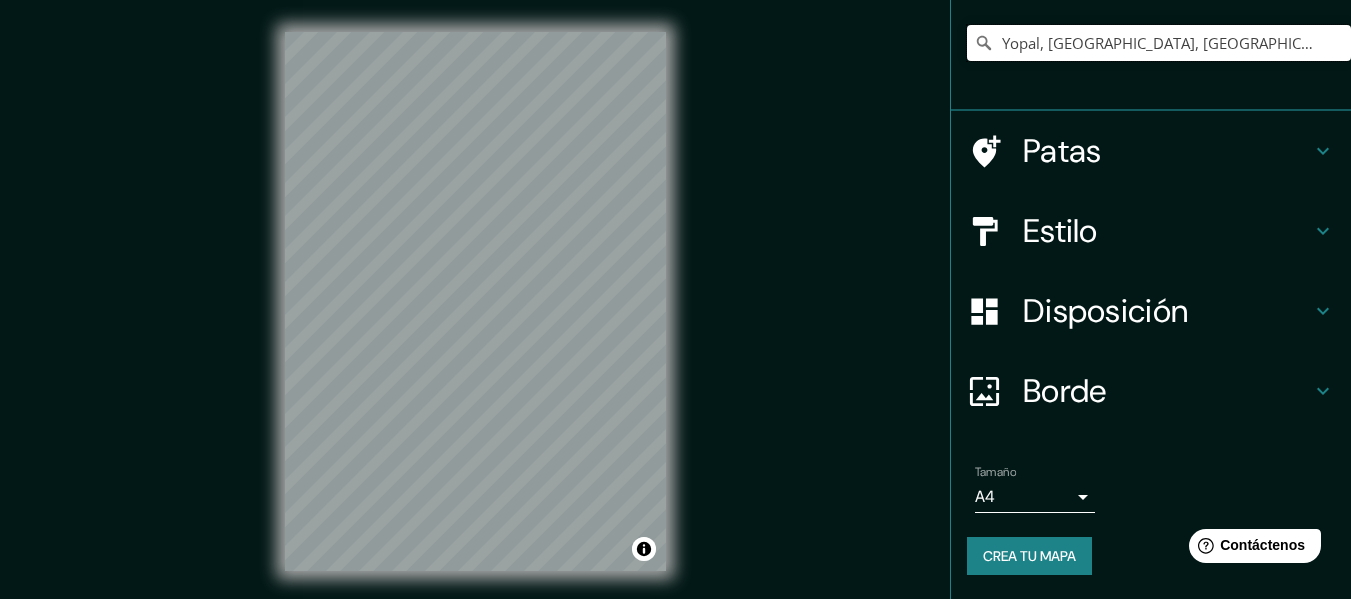 type on "Yopal, [GEOGRAPHIC_DATA], [GEOGRAPHIC_DATA]" 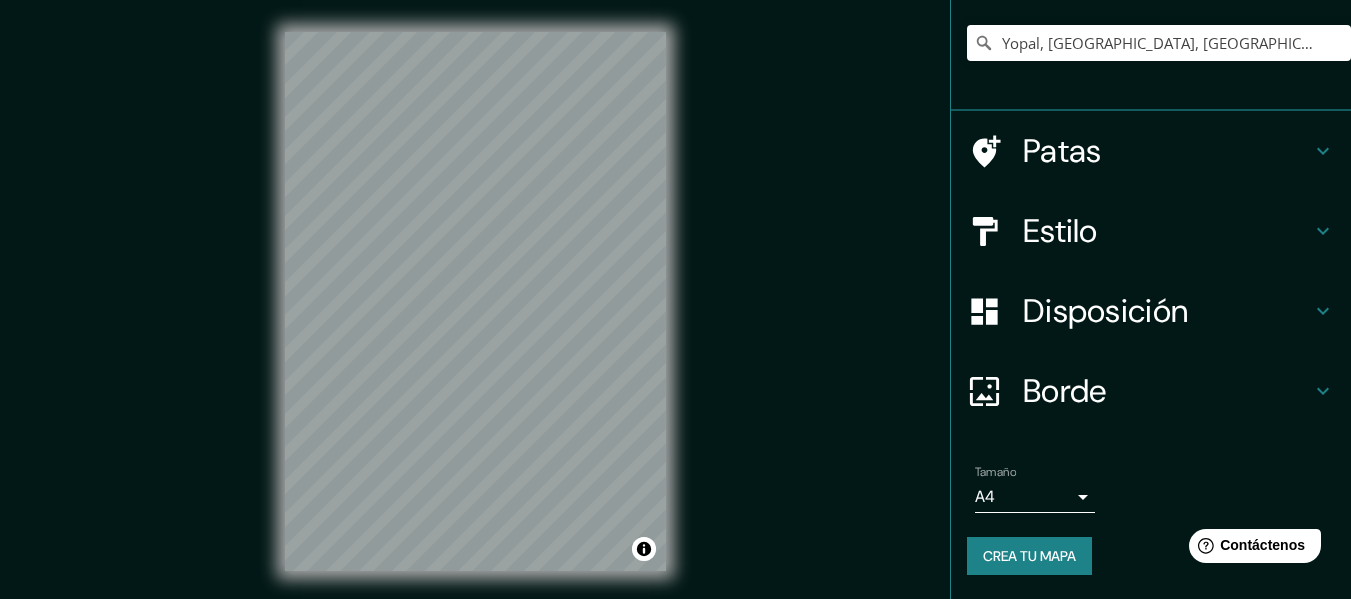 drag, startPoint x: 1129, startPoint y: 221, endPoint x: 1148, endPoint y: 219, distance: 19.104973 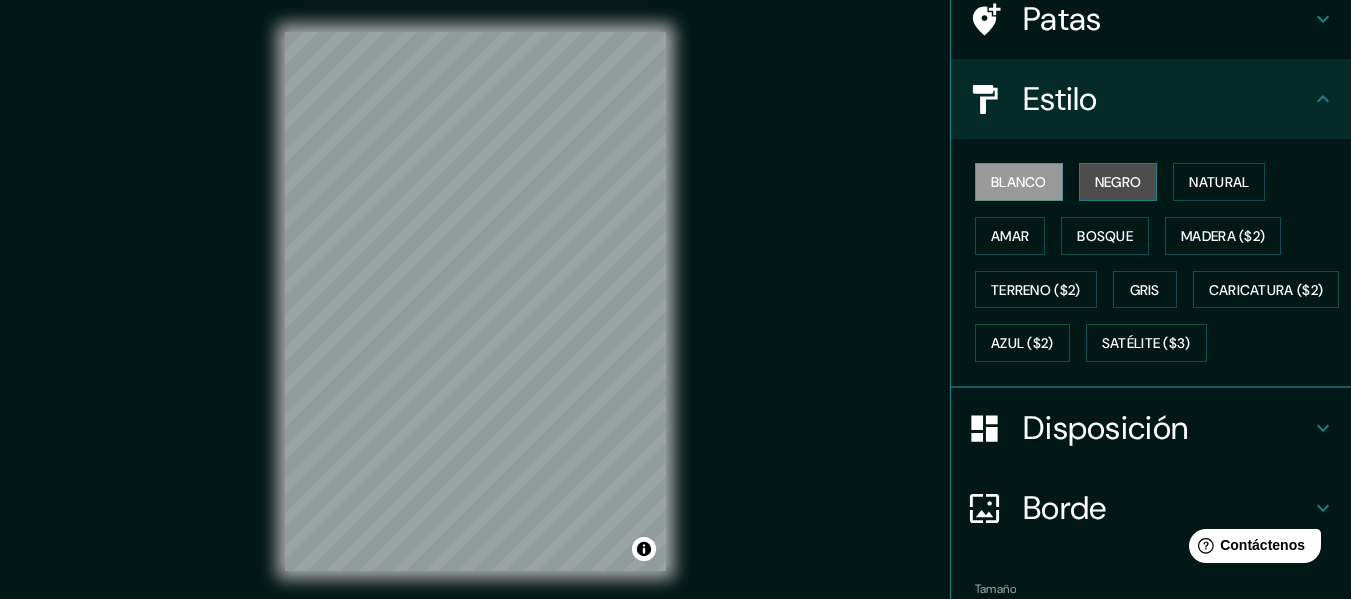 click on "Negro" at bounding box center (1118, 182) 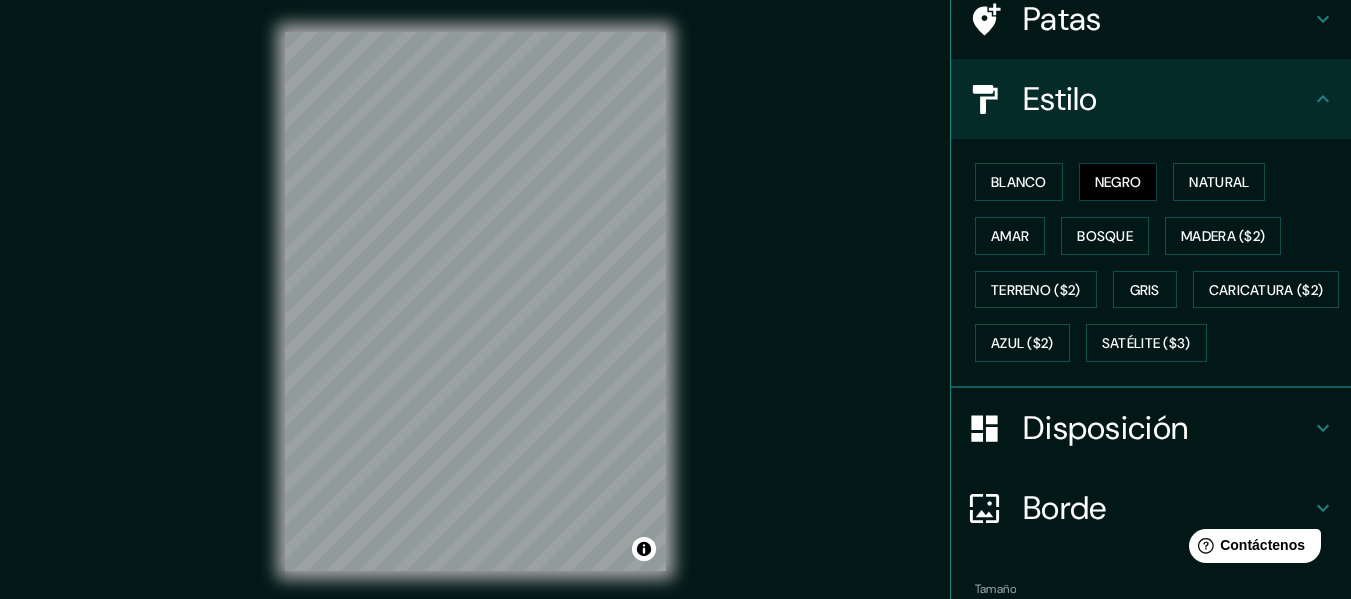 click on "Mappin Ubicación Yopal, [GEOGRAPHIC_DATA], [GEOGRAPHIC_DATA] [GEOGRAPHIC_DATA] [GEOGRAPHIC_DATA], [GEOGRAPHIC_DATA] Yopalito [GEOGRAPHIC_DATA][PERSON_NAME], [GEOGRAPHIC_DATA], [GEOGRAPHIC_DATA] Yopal - [GEOGRAPHIC_DATA] 850009 [GEOGRAPHIC_DATA], [GEOGRAPHIC_DATA], [GEOGRAPHIC_DATA] Yopal-Cafrería 734027 Icononzo, Tolima, [GEOGRAPHIC_DATA] Yopal-Cualamana 734007 [GEOGRAPHIC_DATA], [GEOGRAPHIC_DATA], [GEOGRAPHIC_DATA] Patas Estilo Blanco Negro Natural [PERSON_NAME] ($2) Terreno ($2) Gris Caricatura ($2) Azul ($2) Satélite ($3) Disposición Borde Elige un borde.  Consejo  : puedes opacar las capas del marco para crear efectos geniales. Ninguno Simple Transparente Elegante Tamaño A4 single Crea tu mapa © Mapbox   © OpenStreetMap   Improve this map Si tiene algún problema, sugerencia o inquietud, envíe un correo electrónico a  [EMAIL_ADDRESS][DOMAIN_NAME]  .   . ." at bounding box center (675, 317) 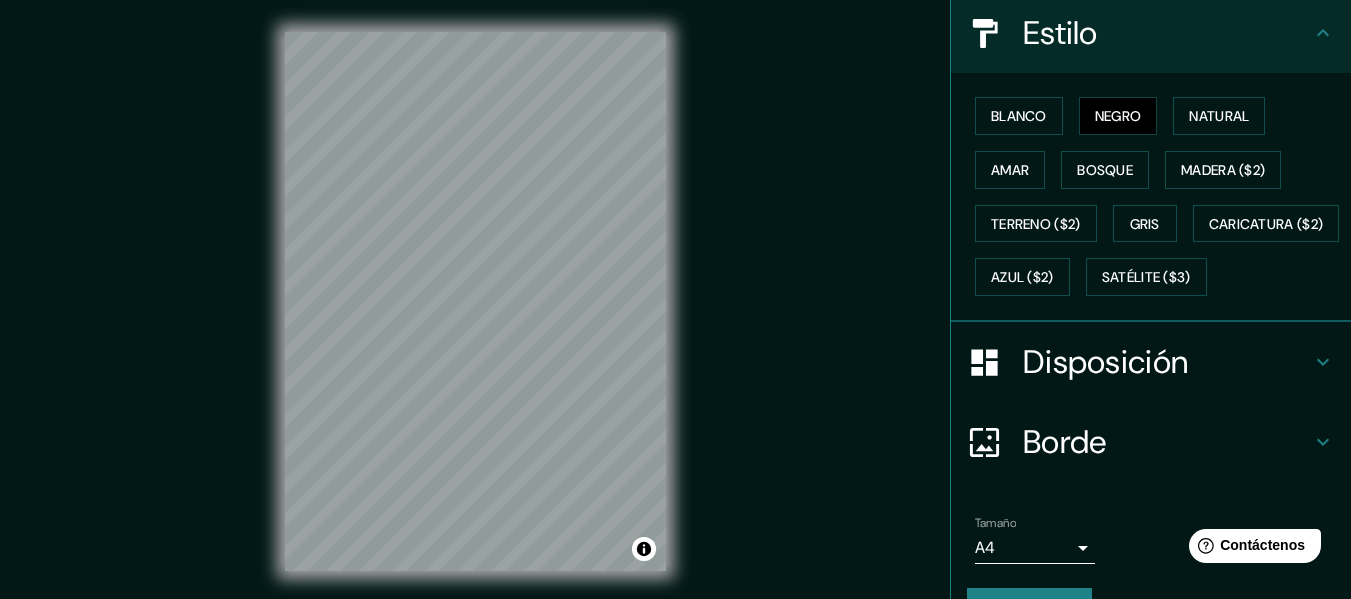 scroll, scrollTop: 337, scrollLeft: 0, axis: vertical 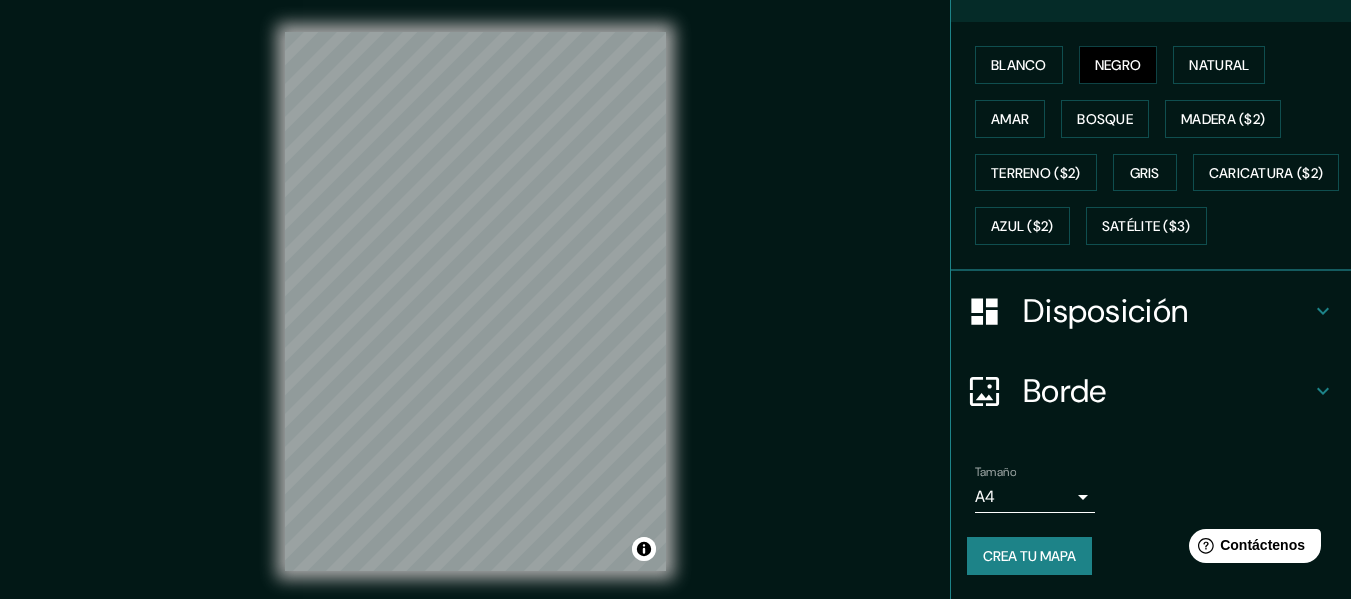 click on "Disposición" at bounding box center (1105, 311) 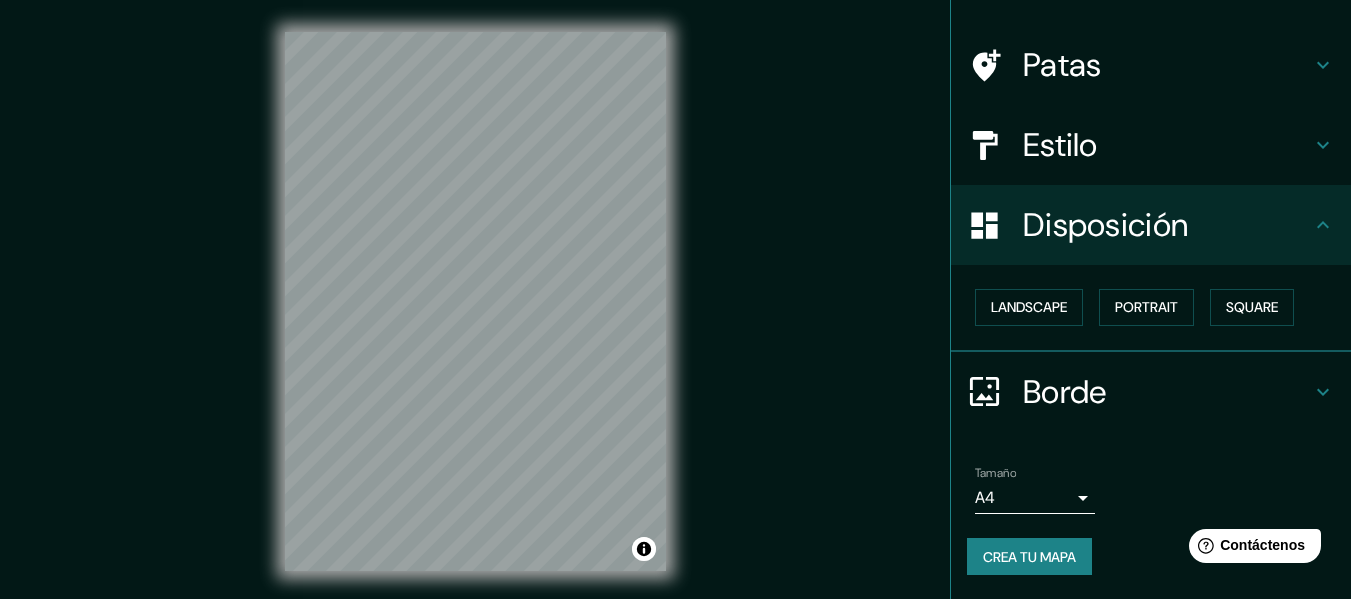 scroll, scrollTop: 122, scrollLeft: 0, axis: vertical 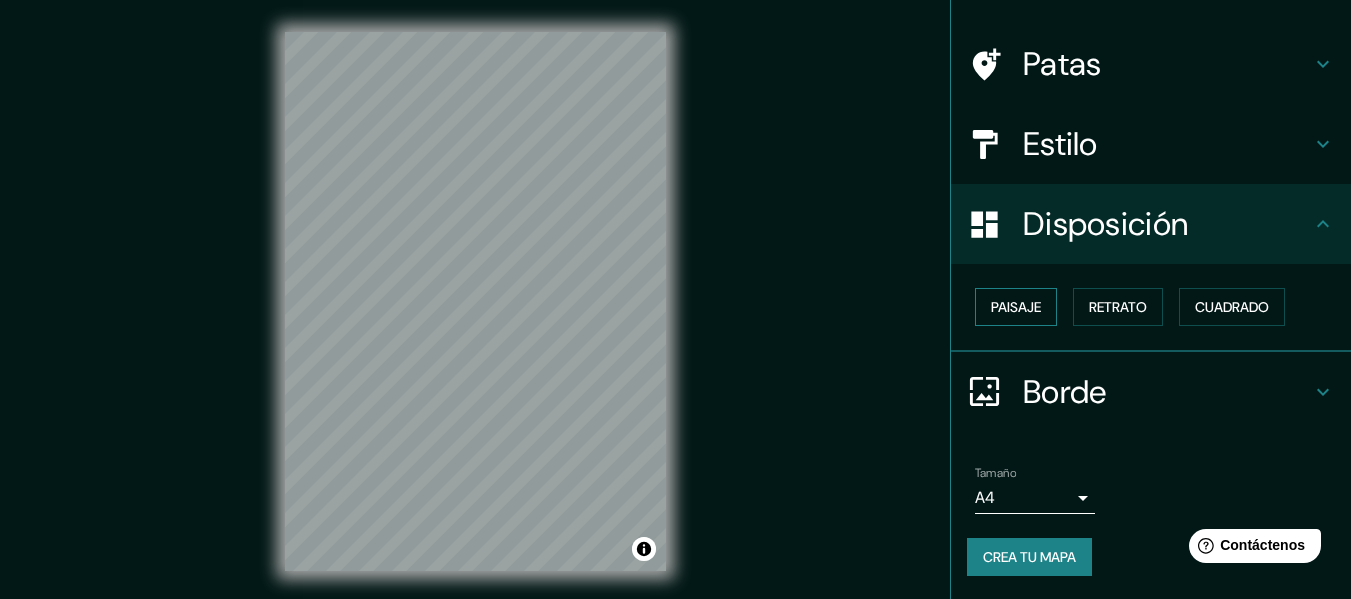 click on "Paisaje" at bounding box center (1016, 307) 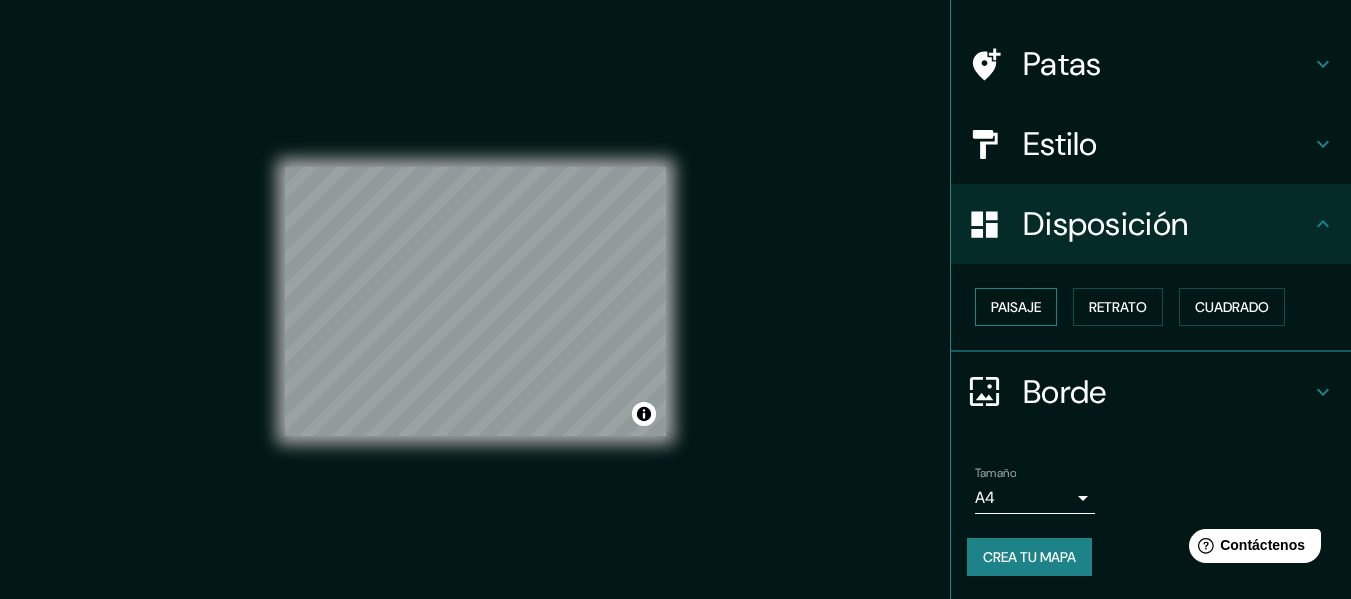 click on "Paisaje" at bounding box center [1016, 307] 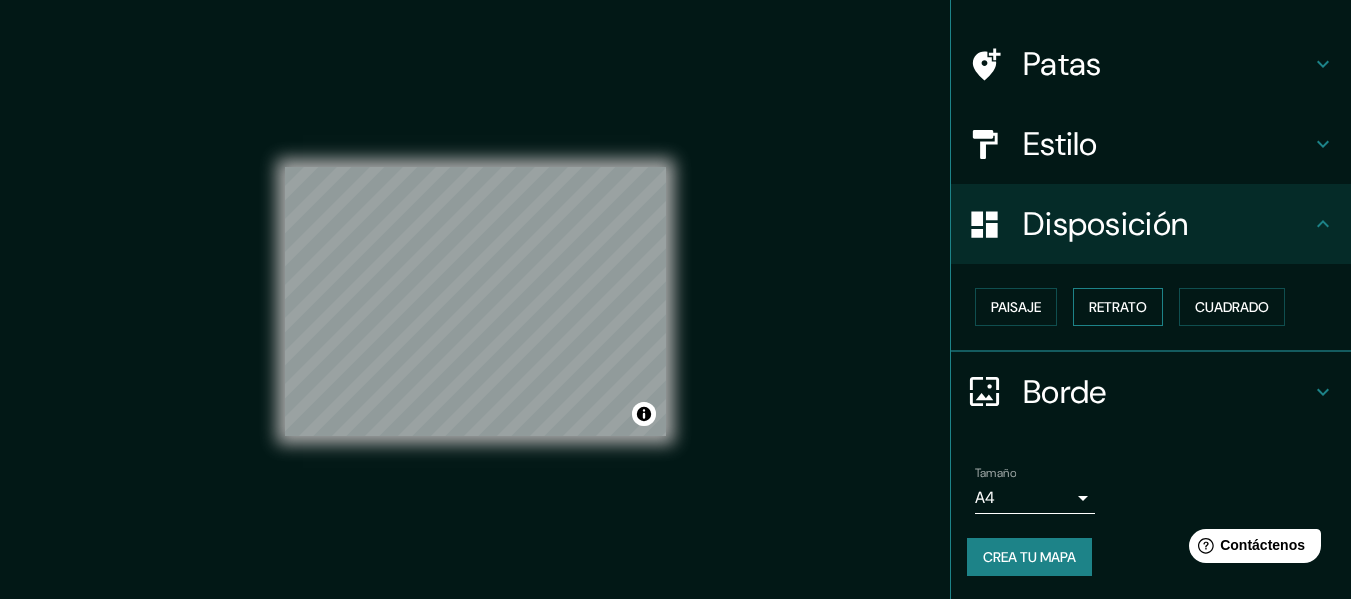 click on "Retrato" at bounding box center (1118, 307) 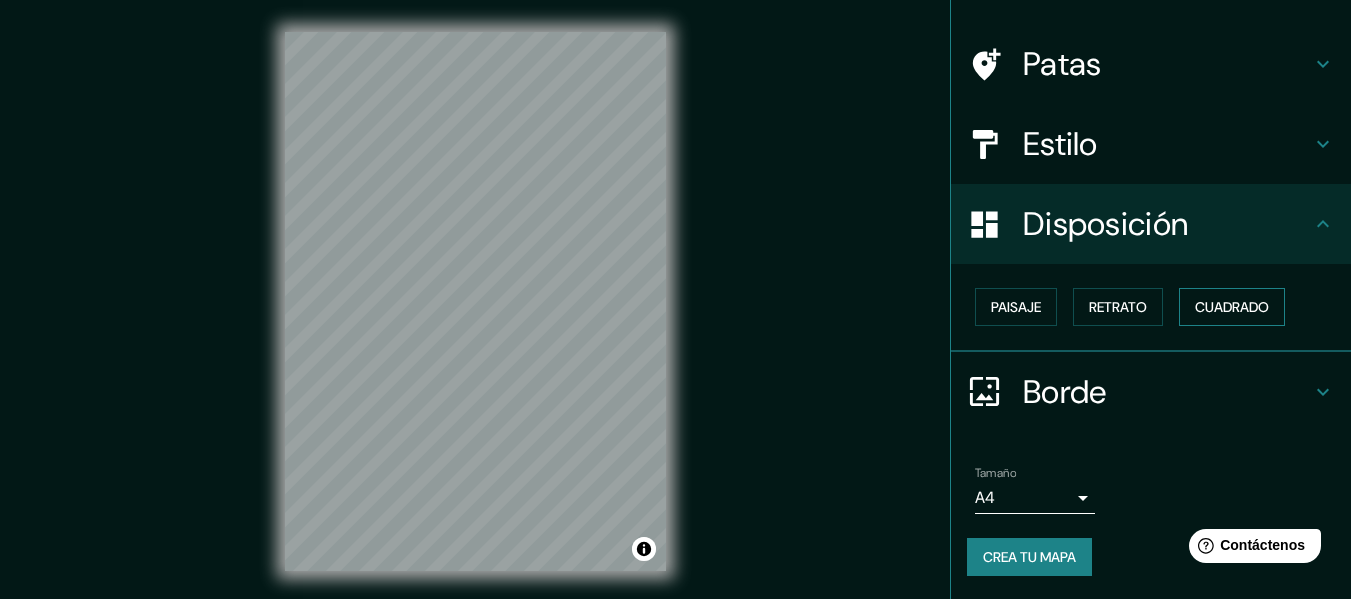 click on "Cuadrado" at bounding box center (1232, 307) 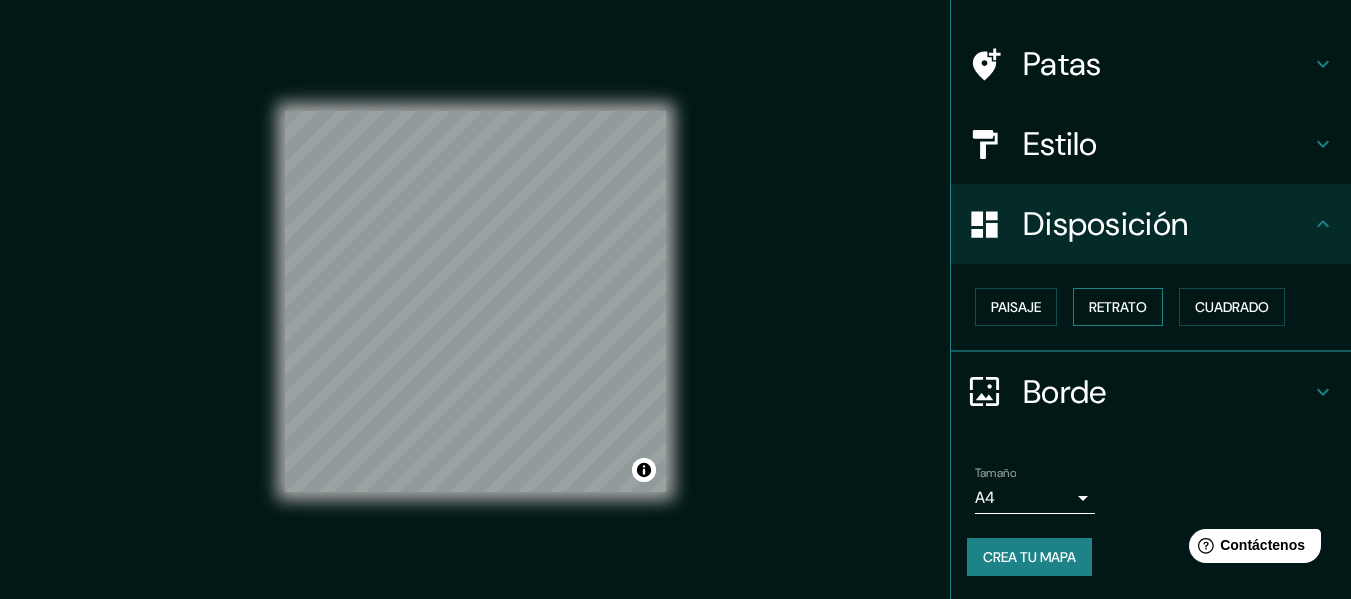 click on "Retrato" at bounding box center [1118, 307] 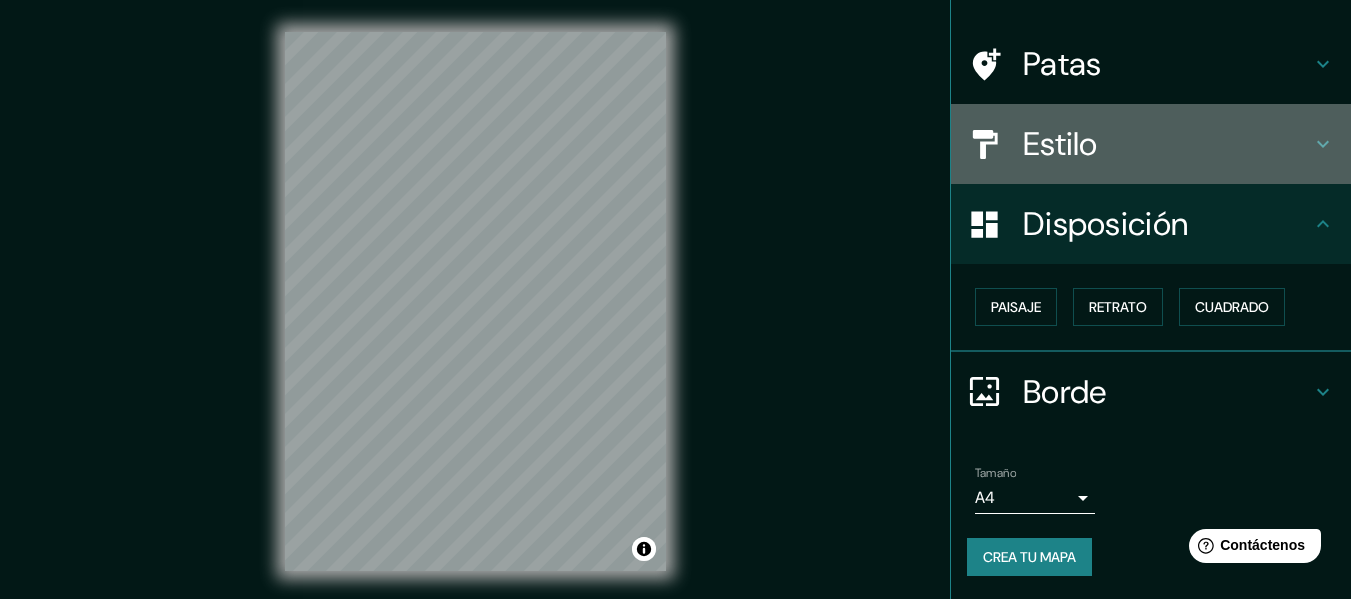click on "Estilo" at bounding box center (1060, 144) 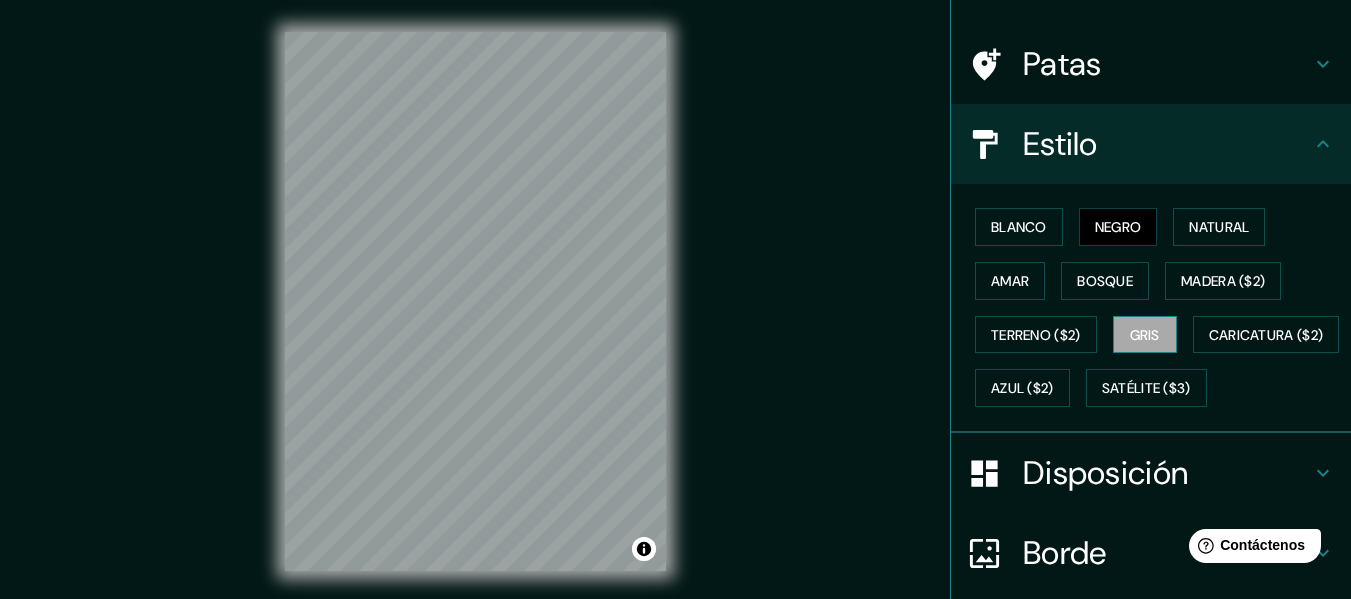 click on "Gris" at bounding box center [1145, 335] 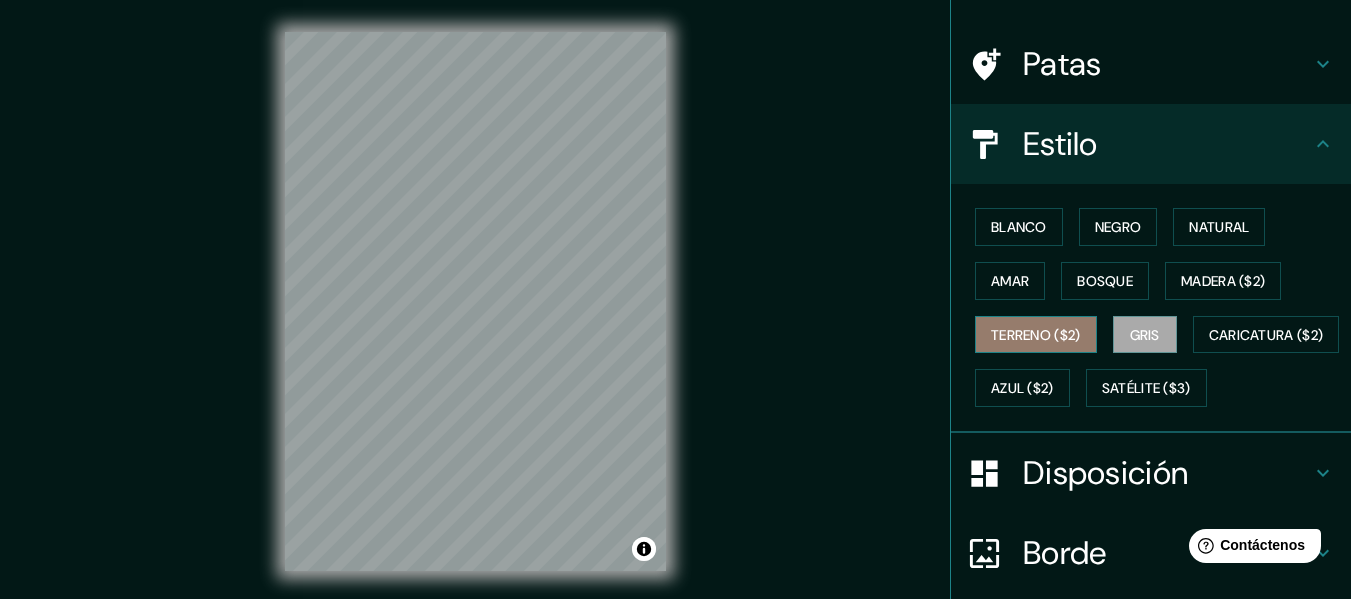 click on "Terreno ($2)" at bounding box center [1036, 335] 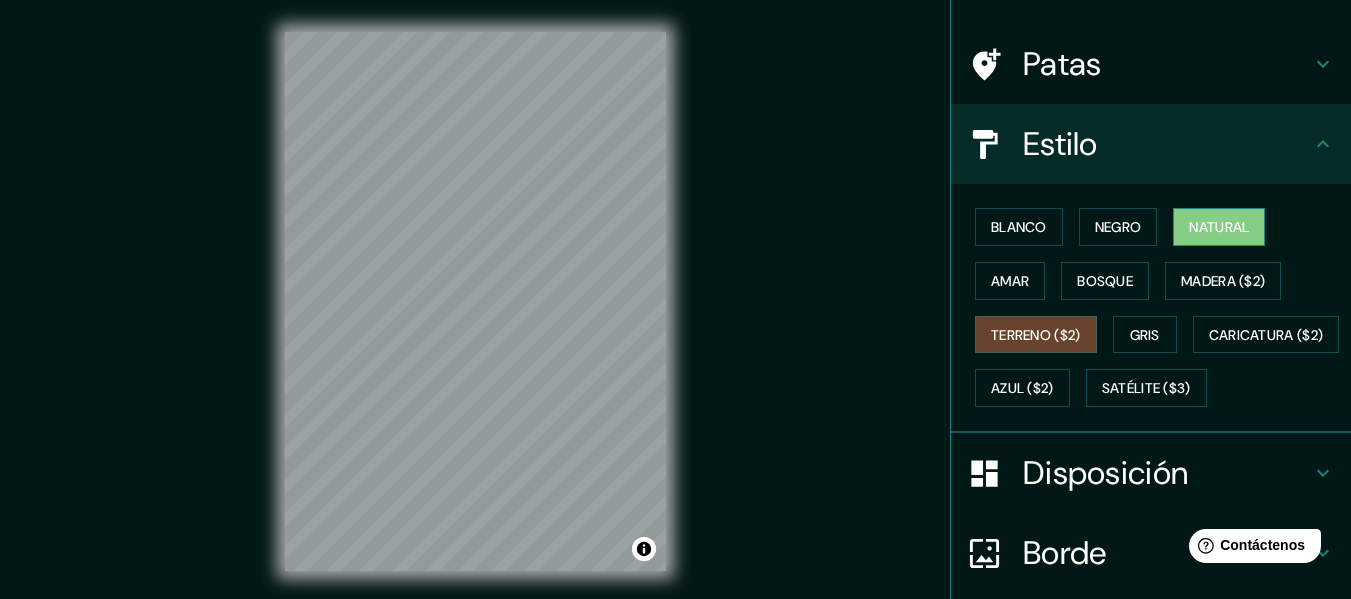 click on "Natural" at bounding box center [1219, 227] 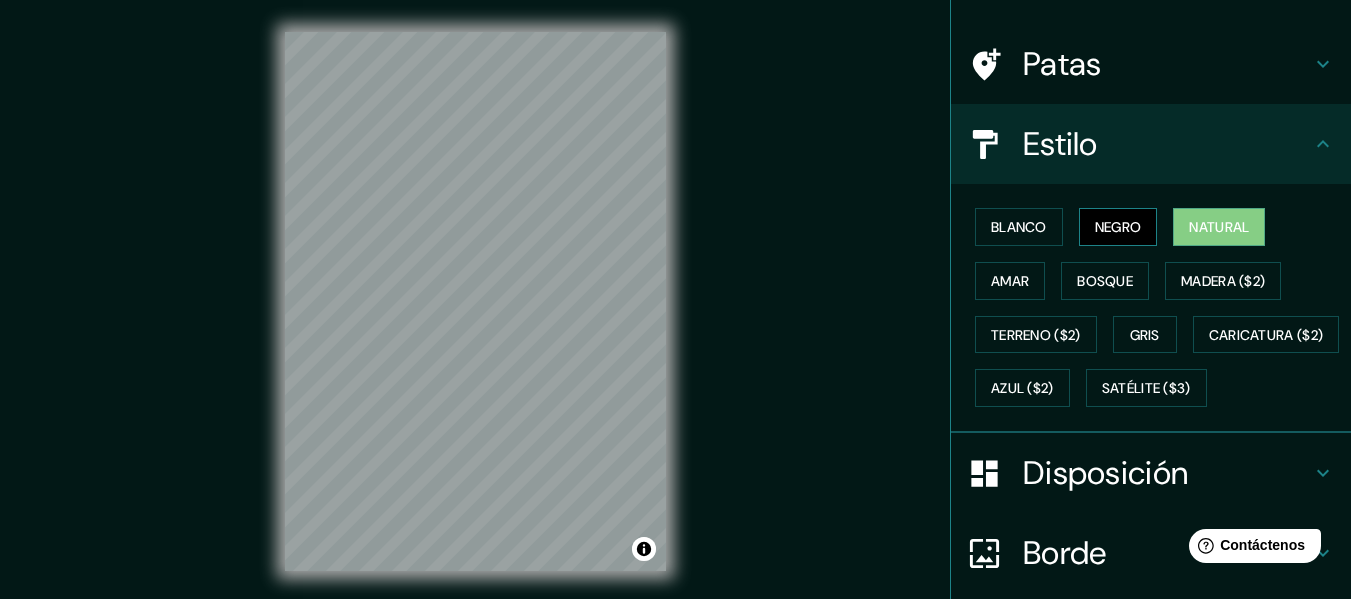 click on "Negro" at bounding box center [1118, 227] 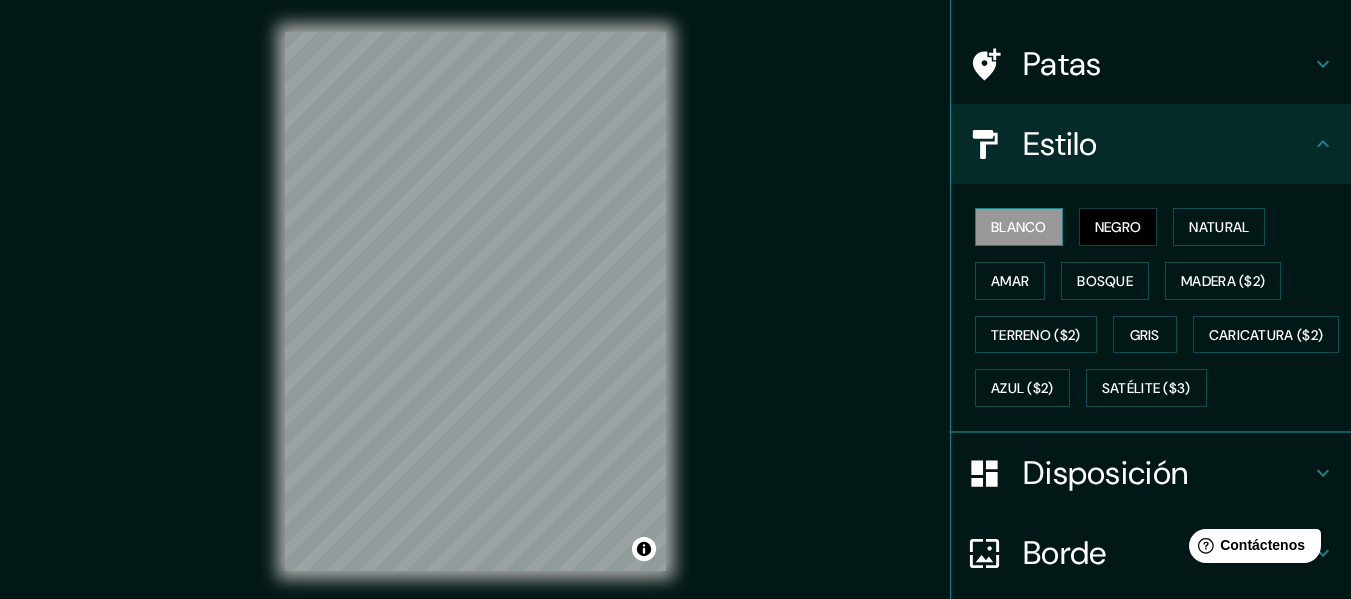 click on "Blanco" at bounding box center [1019, 227] 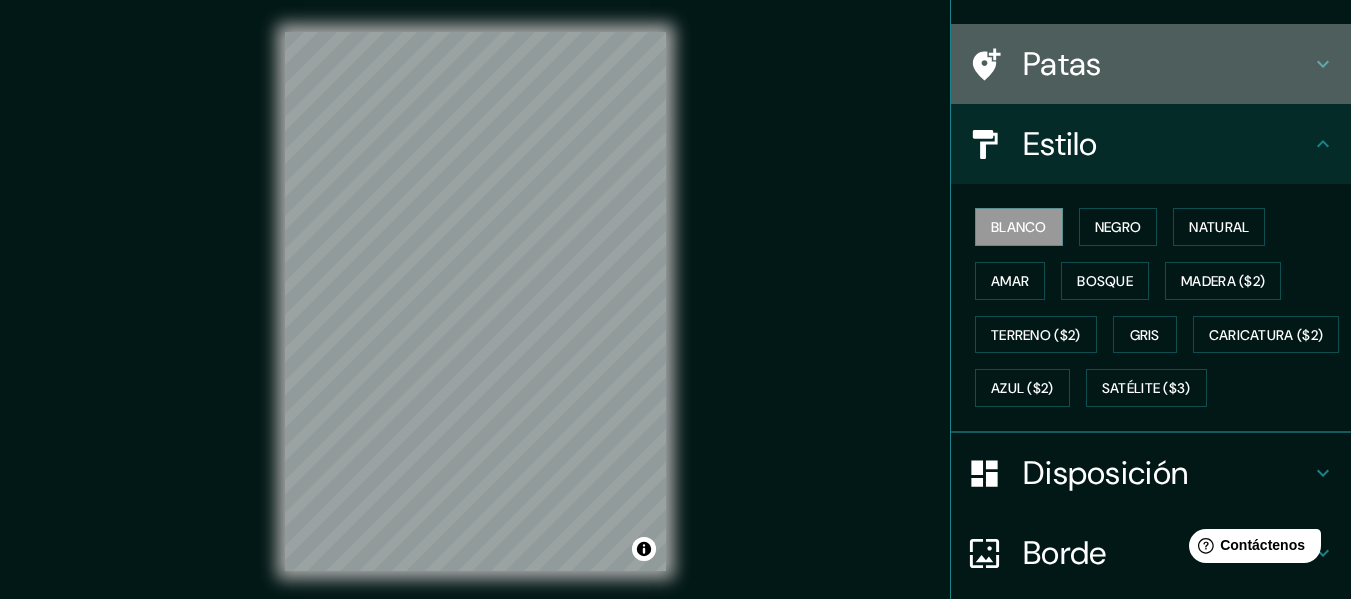 click on "Patas" at bounding box center [1167, 64] 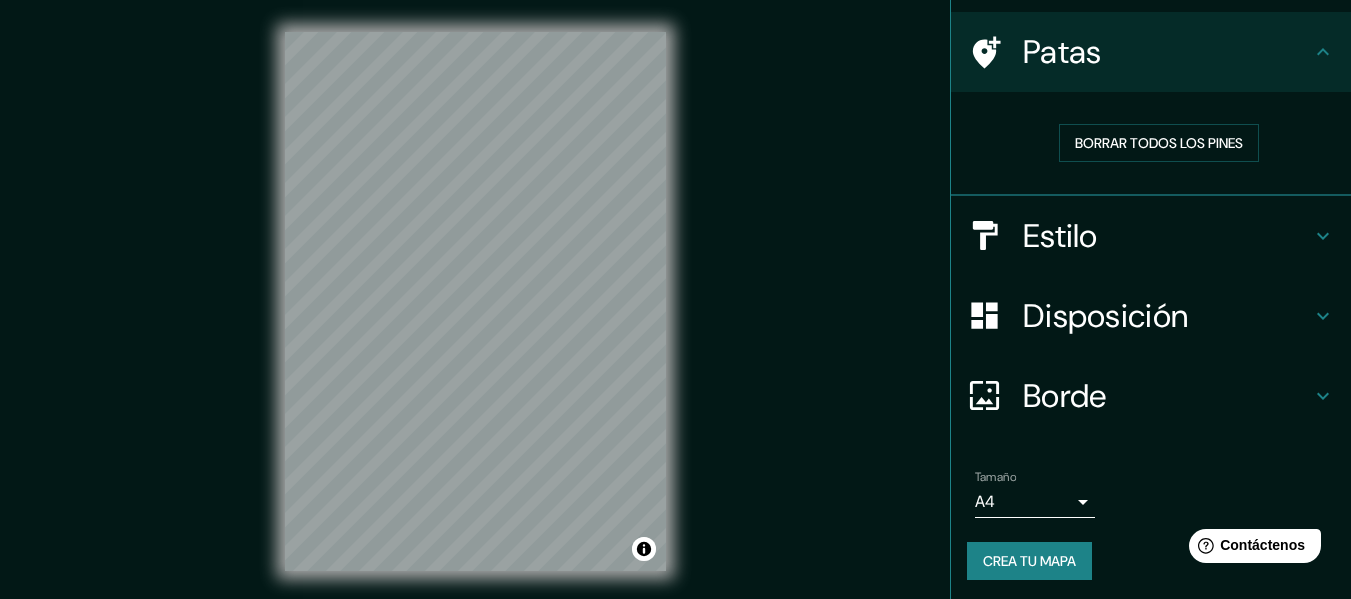 scroll, scrollTop: 138, scrollLeft: 0, axis: vertical 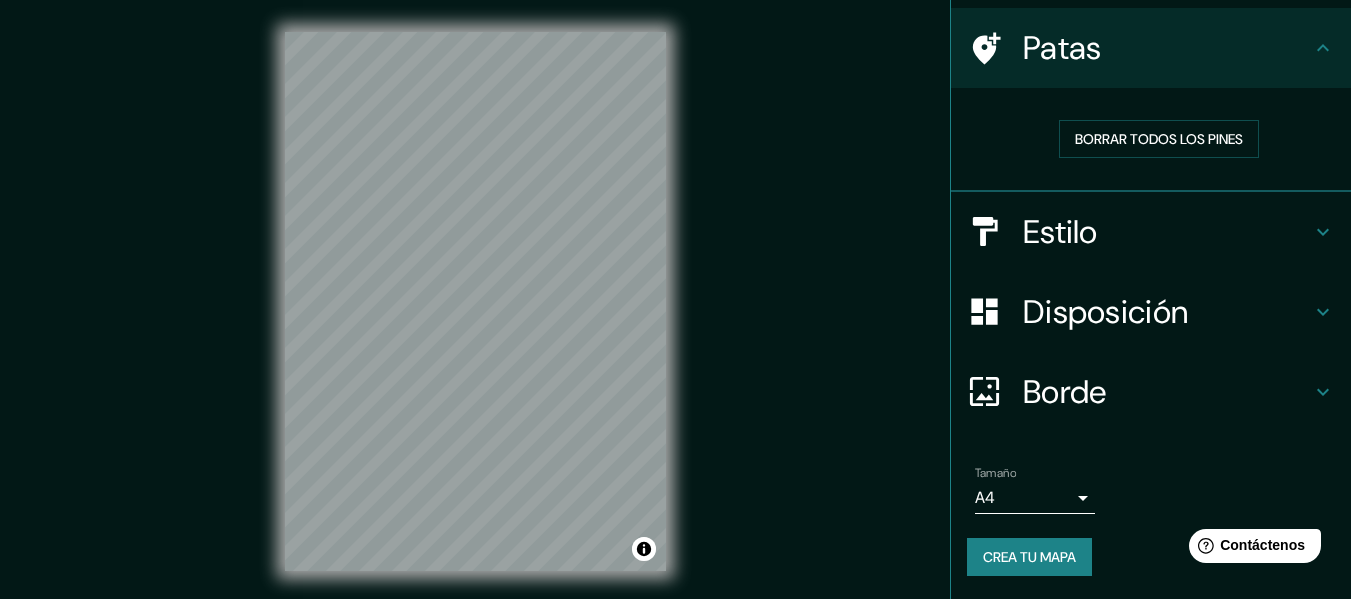 click on "Mappin Ubicación Yopal, [GEOGRAPHIC_DATA], [GEOGRAPHIC_DATA] [GEOGRAPHIC_DATA] [GEOGRAPHIC_DATA], [GEOGRAPHIC_DATA] Yopalito [GEOGRAPHIC_DATA][PERSON_NAME], [GEOGRAPHIC_DATA], [GEOGRAPHIC_DATA] Yopal - [GEOGRAPHIC_DATA] 850009 [GEOGRAPHIC_DATA], [GEOGRAPHIC_DATA], [GEOGRAPHIC_DATA] Yopal-Cafrería 734027 Icononzo, Tolima, [GEOGRAPHIC_DATA] Yopal-Cualamana 734007 [GEOGRAPHIC_DATA], [GEOGRAPHIC_DATA], [GEOGRAPHIC_DATA] Patas Borrar todos los pines Estilo Disposición Borde Elige un borde.  Consejo  : puedes opacar las capas del marco para crear efectos geniales. Ninguno Simple Transparente Elegante Tamaño A4 single Crea tu mapa © Mapbox   © OpenStreetMap   Improve this map Si tiene algún problema, sugerencia o inquietud, envíe un correo electrónico a  [EMAIL_ADDRESS][DOMAIN_NAME]  .   . . Texto original Valora esta traducción Tu opinión servirá para ayudar a mejorar el Traductor de Google" at bounding box center [675, 299] 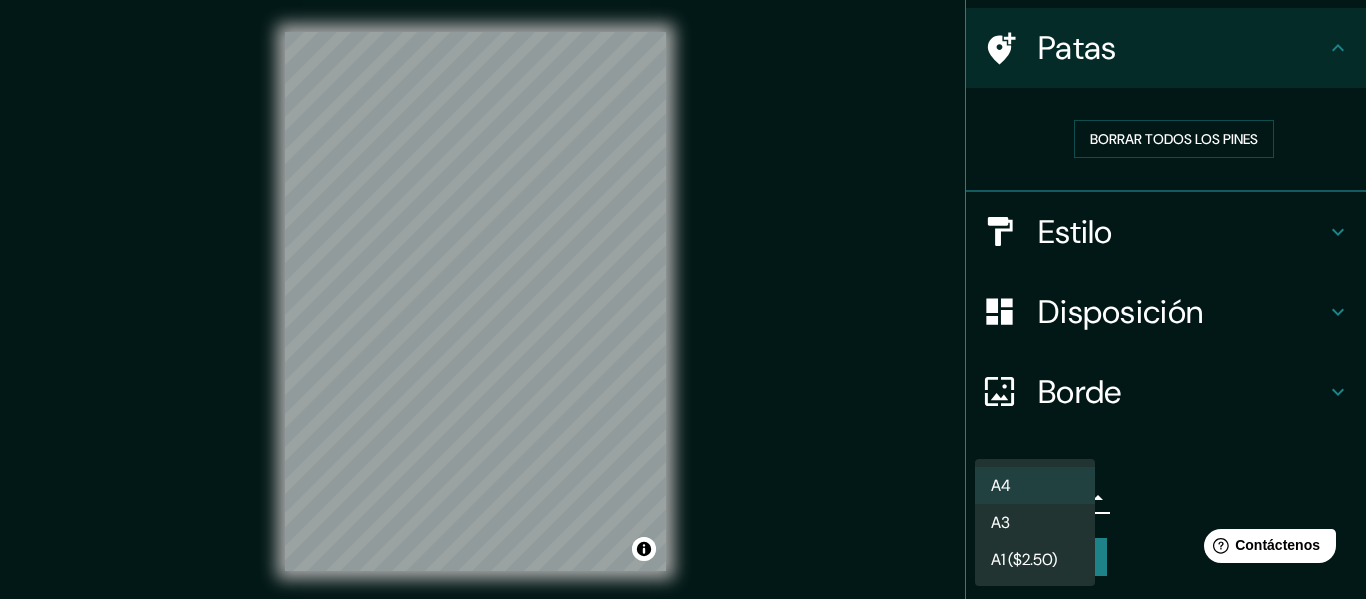 type 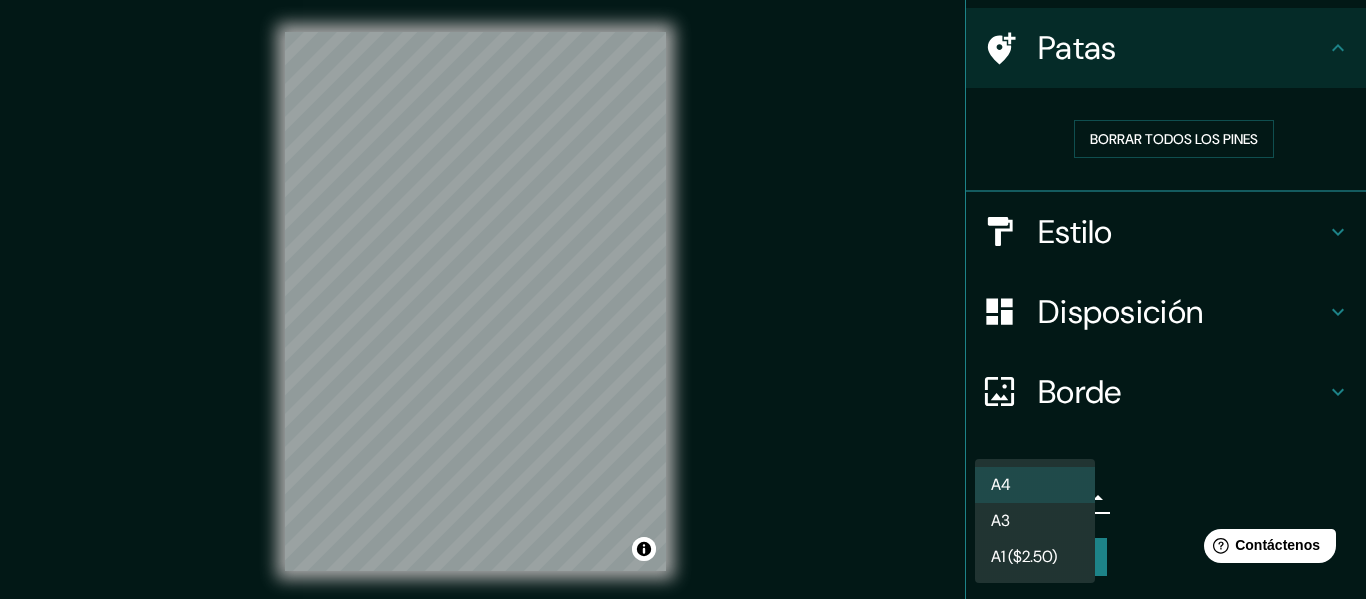 click on "Mappin Ubicación Yopal, [GEOGRAPHIC_DATA], [GEOGRAPHIC_DATA] [GEOGRAPHIC_DATA] [GEOGRAPHIC_DATA], [GEOGRAPHIC_DATA] Yopalito [GEOGRAPHIC_DATA][PERSON_NAME], [GEOGRAPHIC_DATA], [GEOGRAPHIC_DATA] Yopal - [GEOGRAPHIC_DATA] 850009 [GEOGRAPHIC_DATA], [GEOGRAPHIC_DATA], [GEOGRAPHIC_DATA] Yopal-Cafrería 734027 Icononzo, Tolima, [GEOGRAPHIC_DATA] Yopal-Cualamana 734007 [GEOGRAPHIC_DATA], [GEOGRAPHIC_DATA], [GEOGRAPHIC_DATA] Patas Borrar todos los pines Estilo Disposición Borde Elige un borde.  Consejo  : puedes opacar las capas del marco para crear efectos geniales. Ninguno Simple Transparente Elegante Tamaño A4 single Crea tu mapa © Mapbox   © OpenStreetMap   Improve this map Si tiene algún problema, sugerencia o inquietud, envíe un correo electrónico a  [EMAIL_ADDRESS][DOMAIN_NAME]  .   . . Texto original Valora esta traducción Tu opinión servirá para ayudar a mejorar el Traductor de Google A4 A3 A1 ($2.50)" at bounding box center (683, 299) 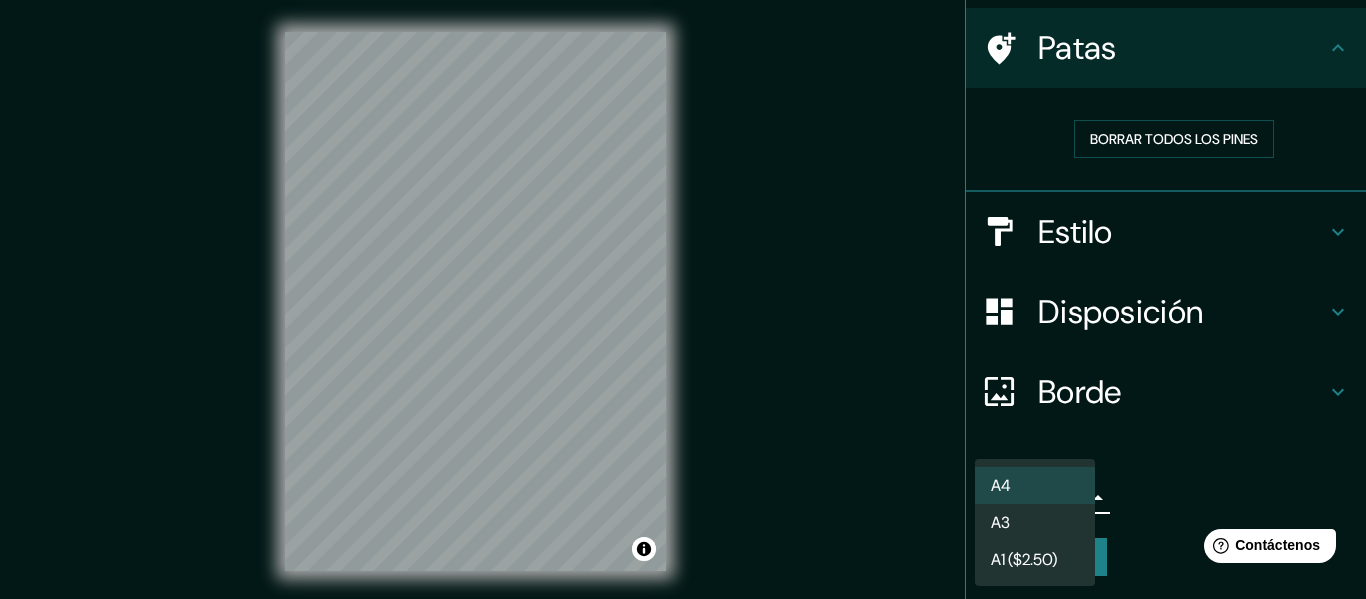 click at bounding box center (683, 299) 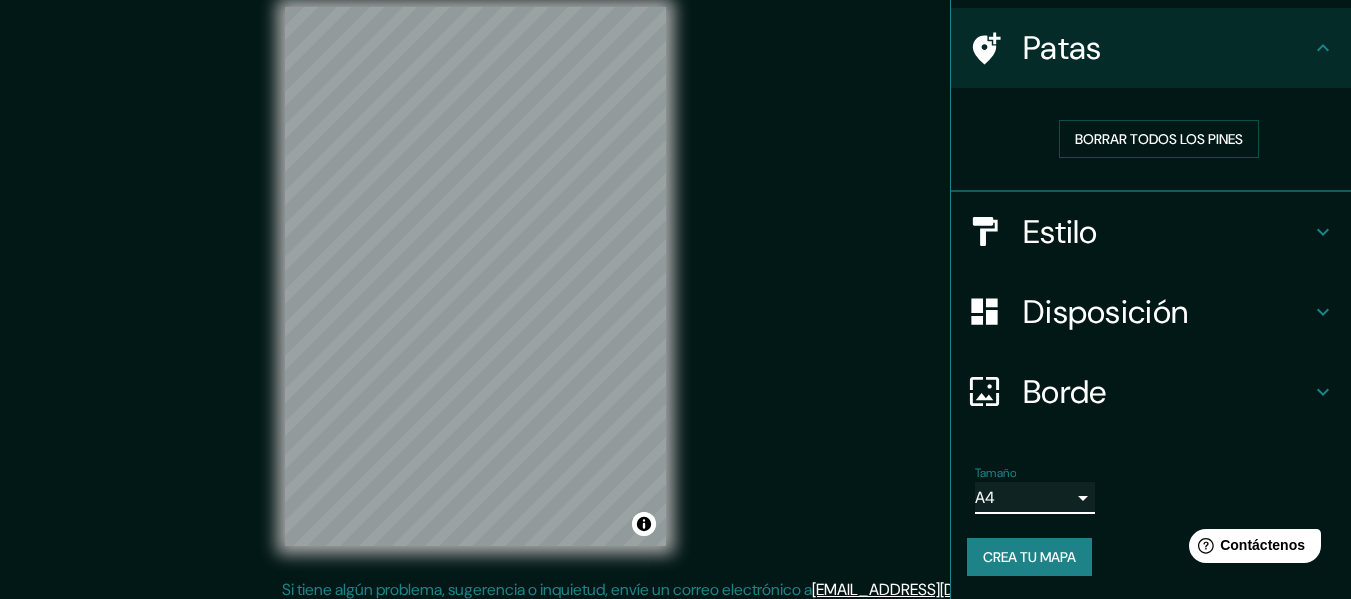 scroll, scrollTop: 36, scrollLeft: 0, axis: vertical 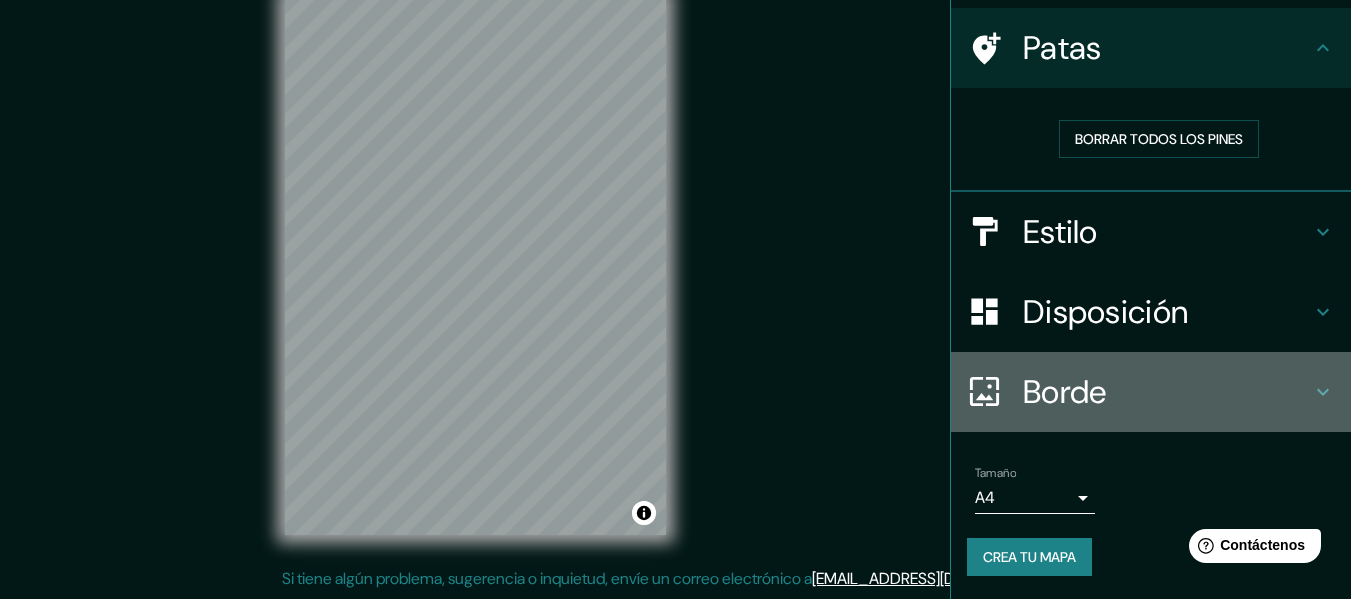 drag, startPoint x: 1196, startPoint y: 400, endPoint x: 1206, endPoint y: 398, distance: 10.198039 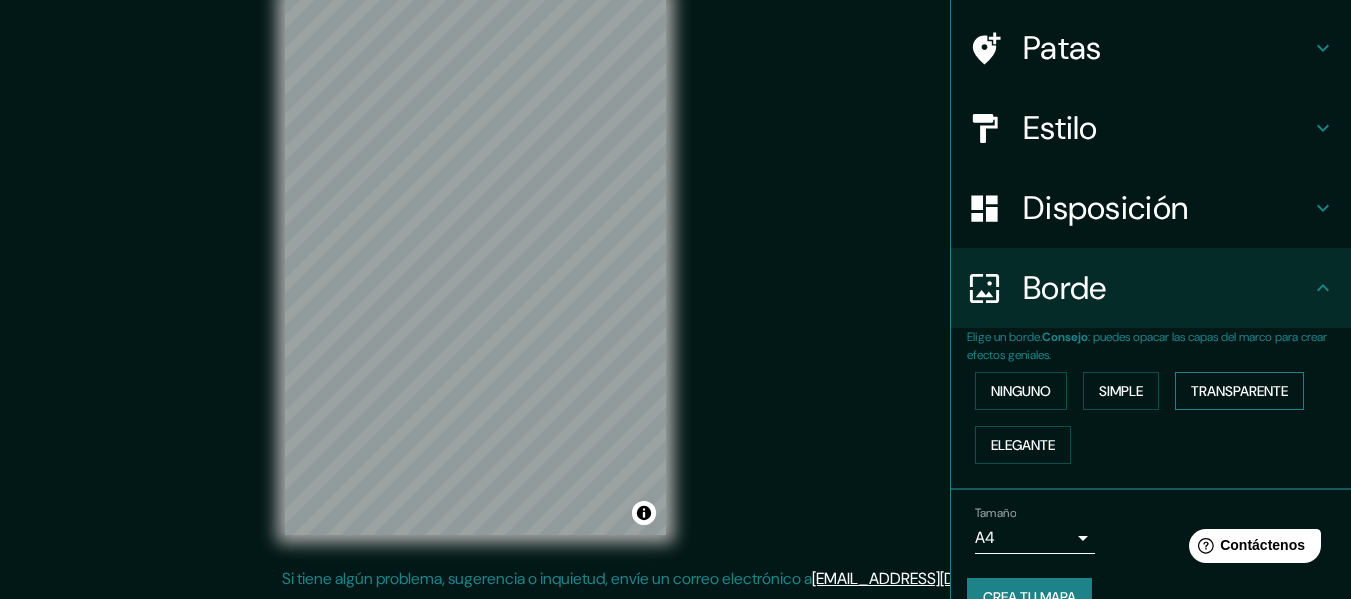click on "Transparente" at bounding box center [1239, 391] 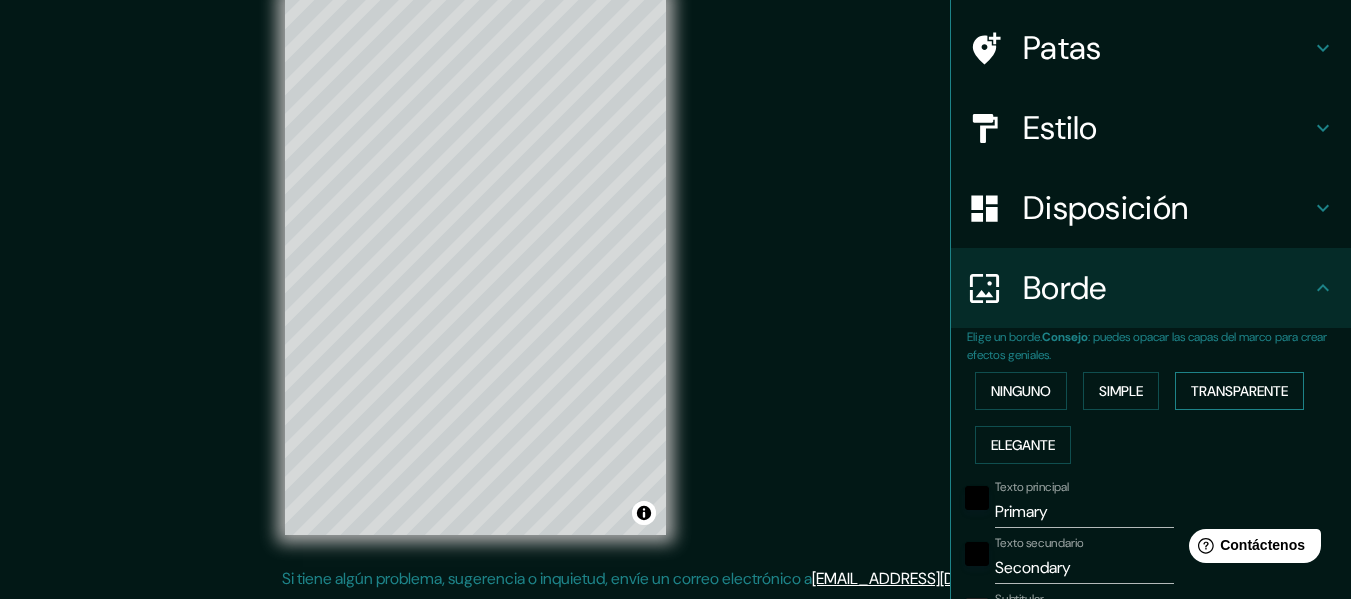 click on "Transparente" at bounding box center [1239, 391] 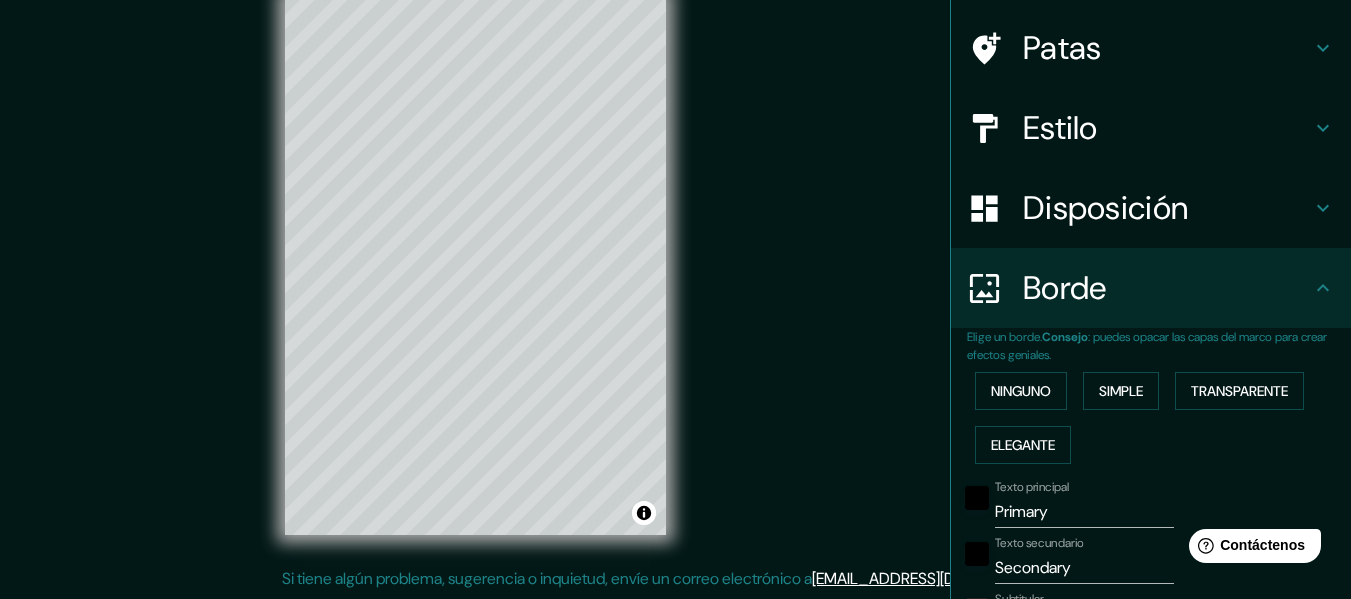 click on "Ninguno Simple Transparente Elegante" at bounding box center [1159, 418] 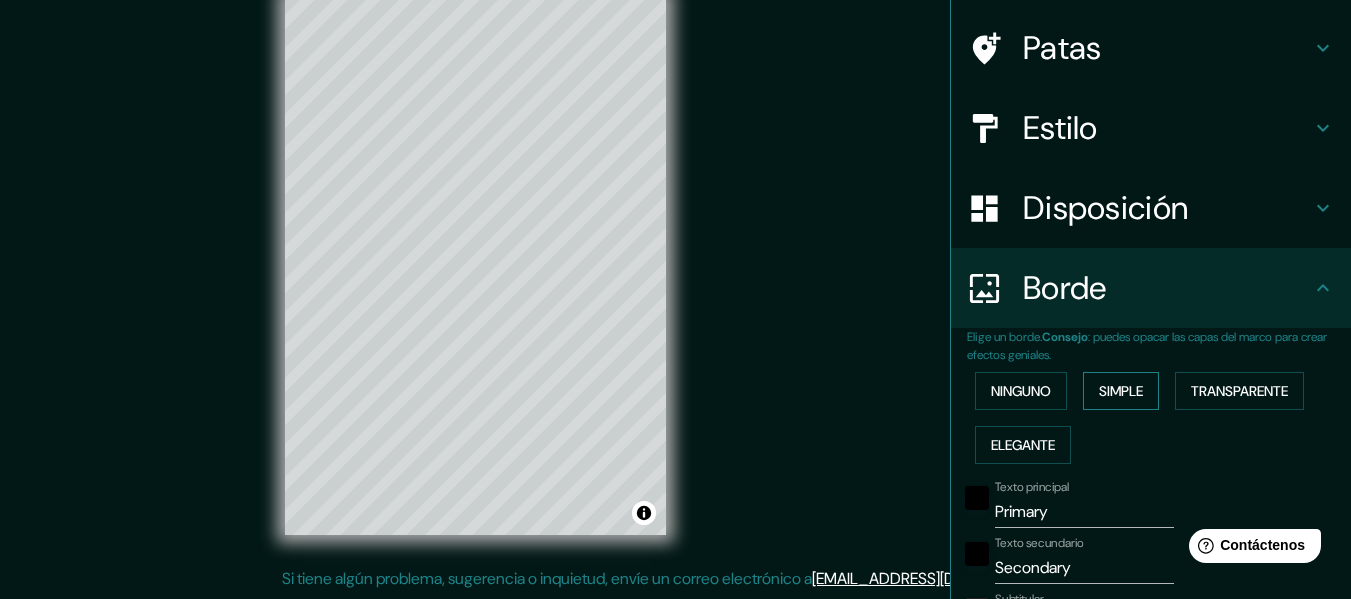 click on "Simple" at bounding box center (1121, 391) 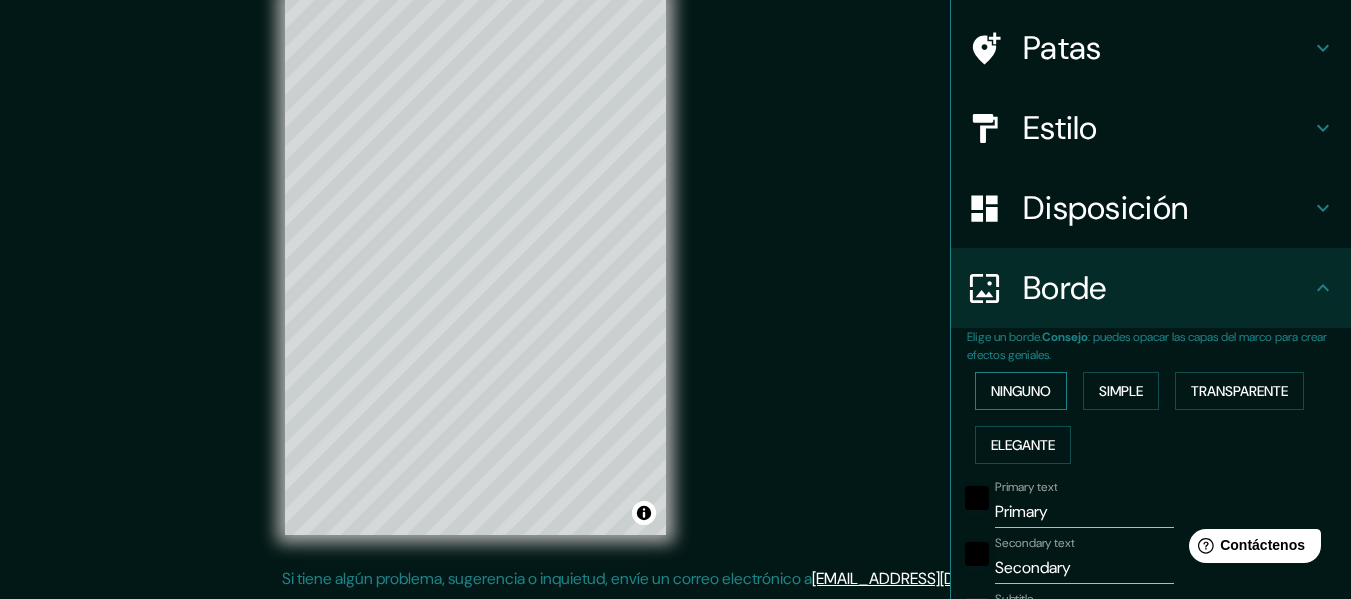 click on "Ninguno" at bounding box center (1021, 391) 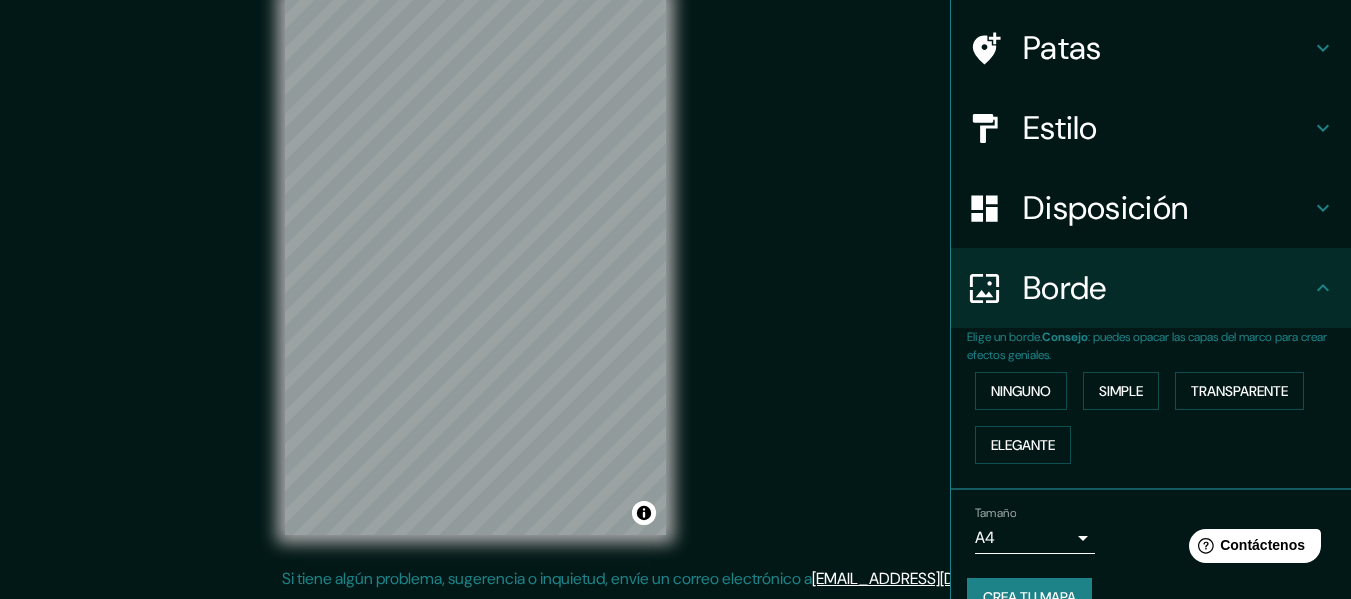 click on "Disposición" at bounding box center [1105, 208] 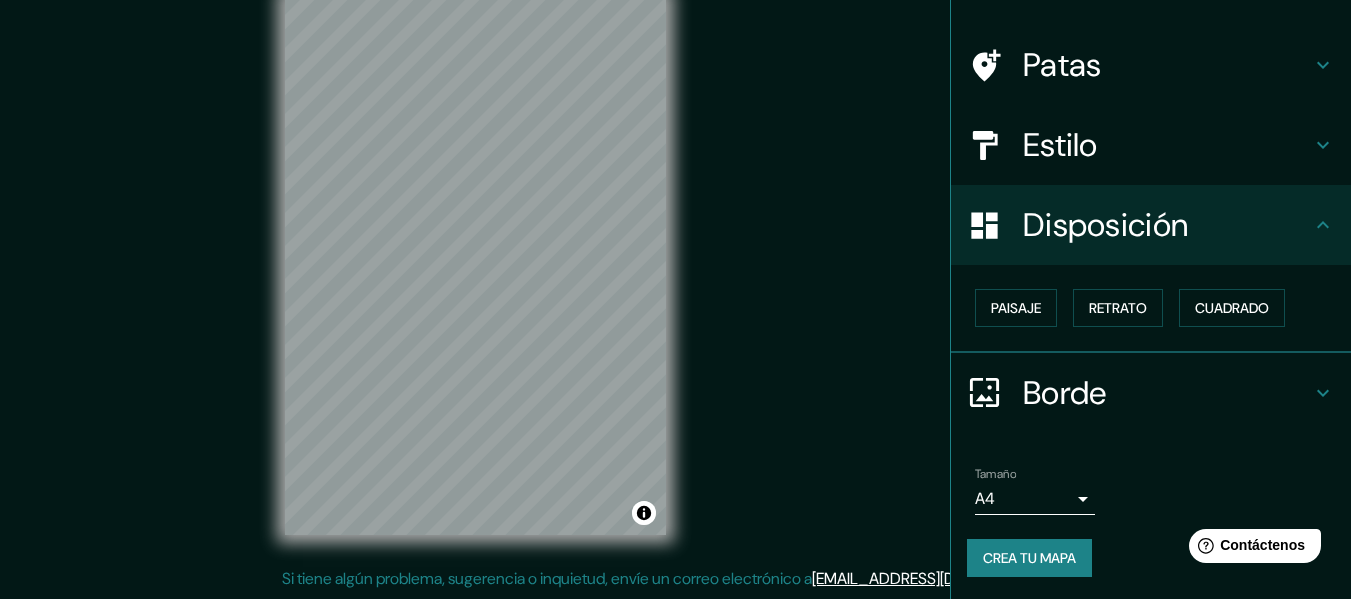 scroll, scrollTop: 122, scrollLeft: 0, axis: vertical 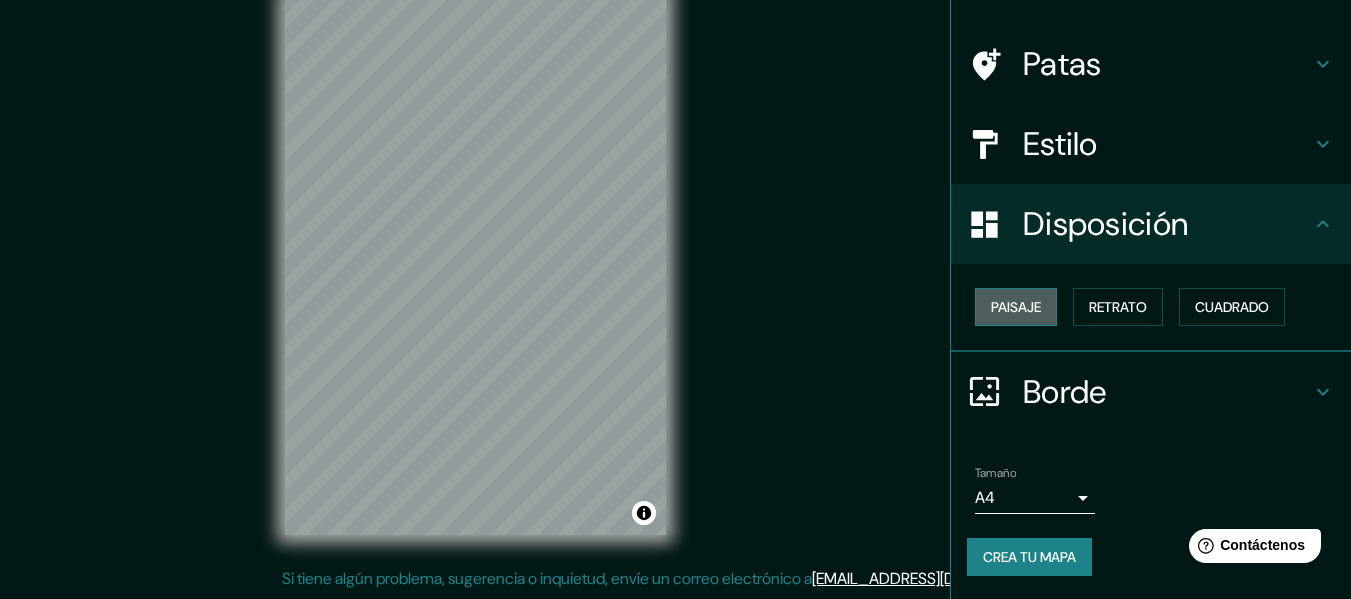 click on "Paisaje" at bounding box center [1016, 307] 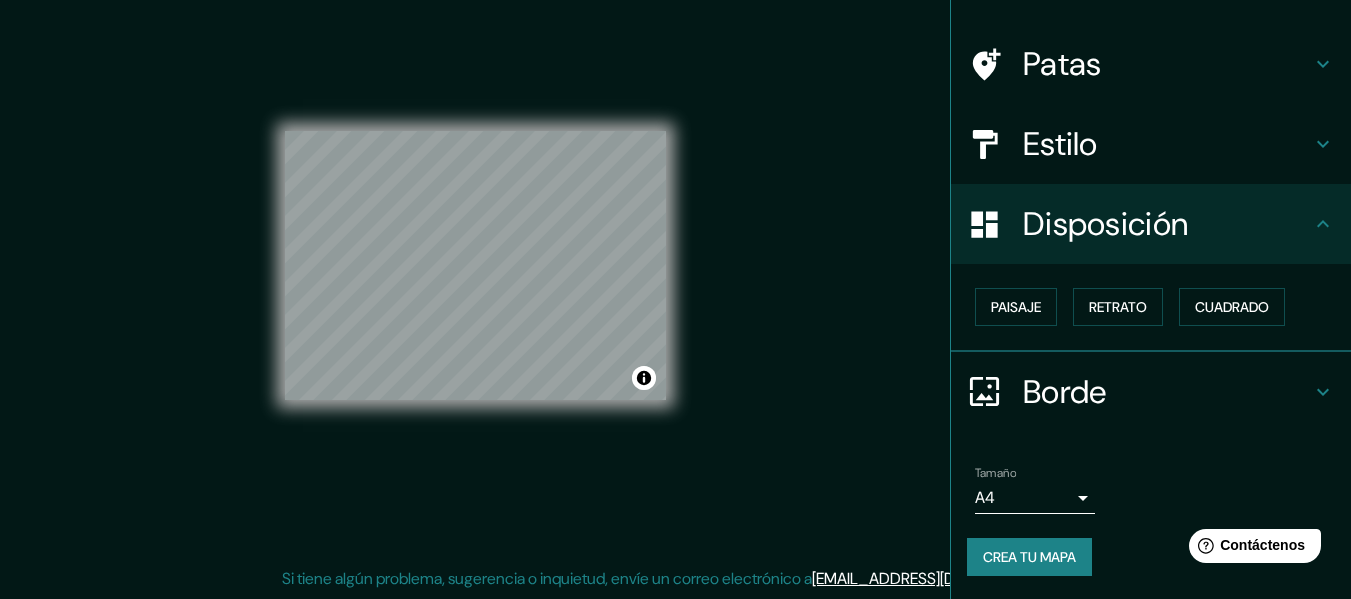 click on "Paisaje Retrato Cuadrado" at bounding box center (1159, 307) 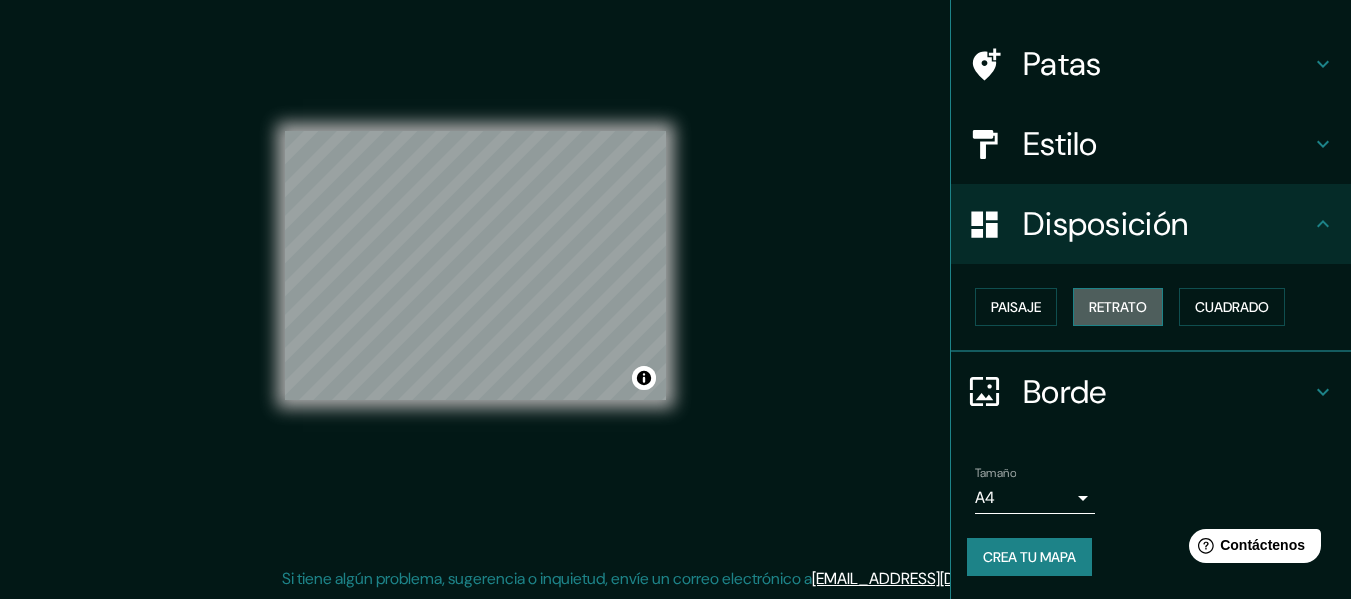 click on "Retrato" at bounding box center (1118, 307) 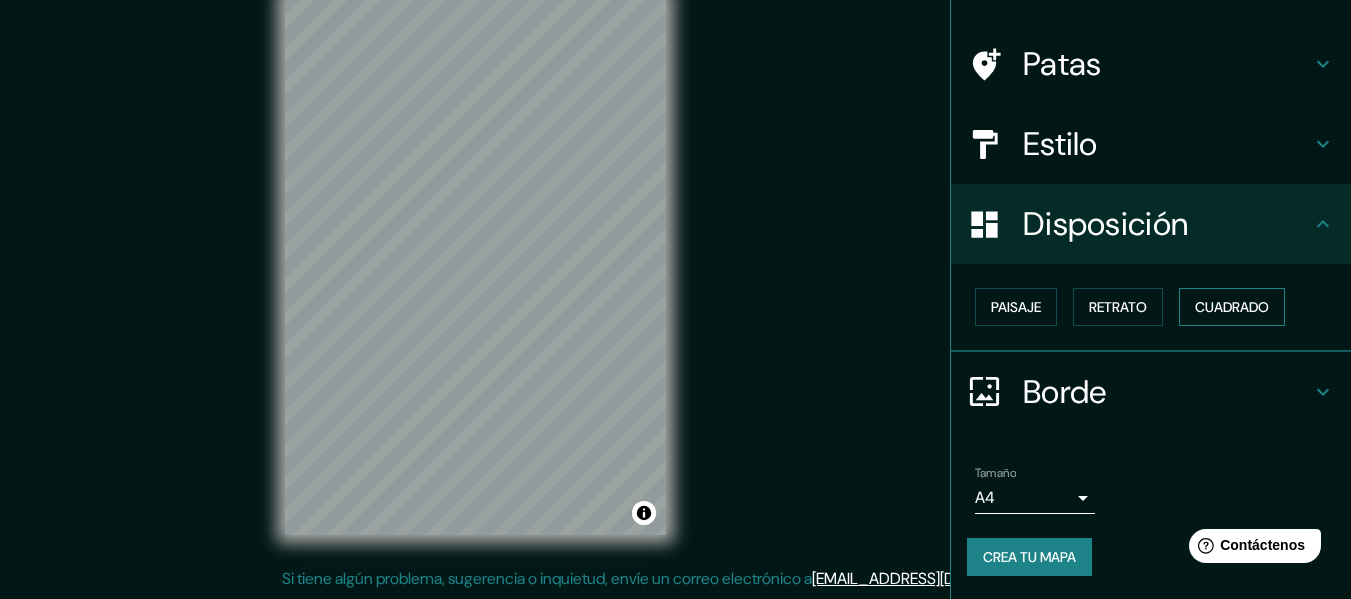 click on "Cuadrado" at bounding box center [1232, 307] 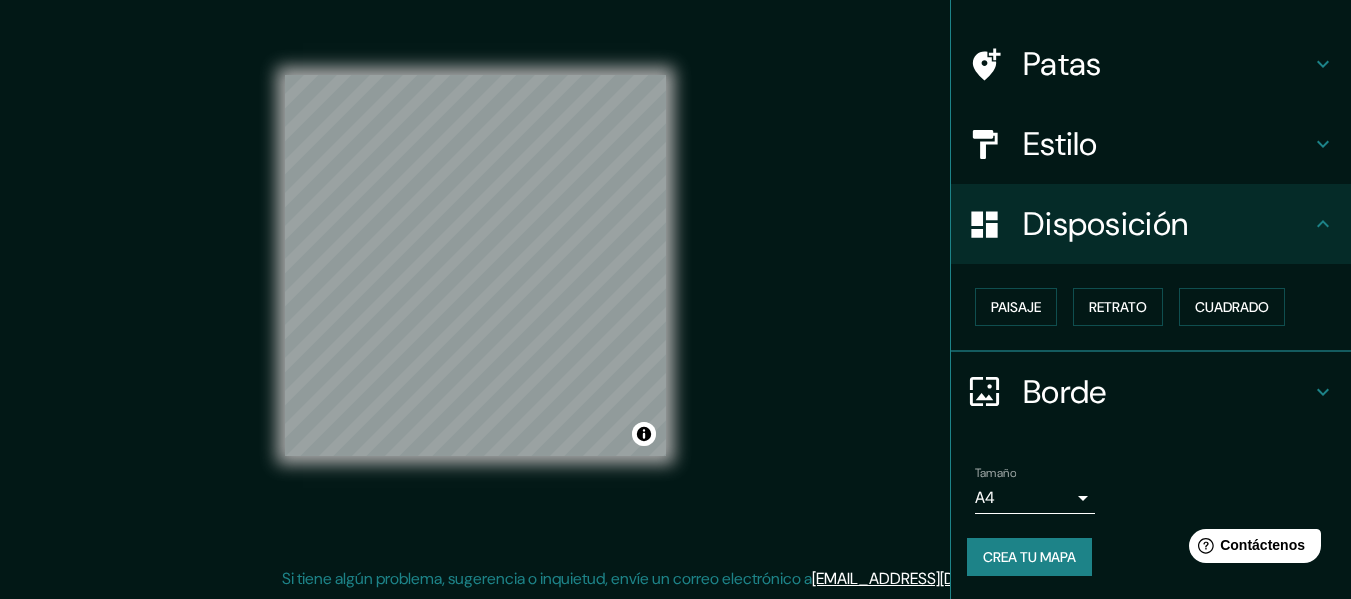 click on "Estilo" at bounding box center (1060, 144) 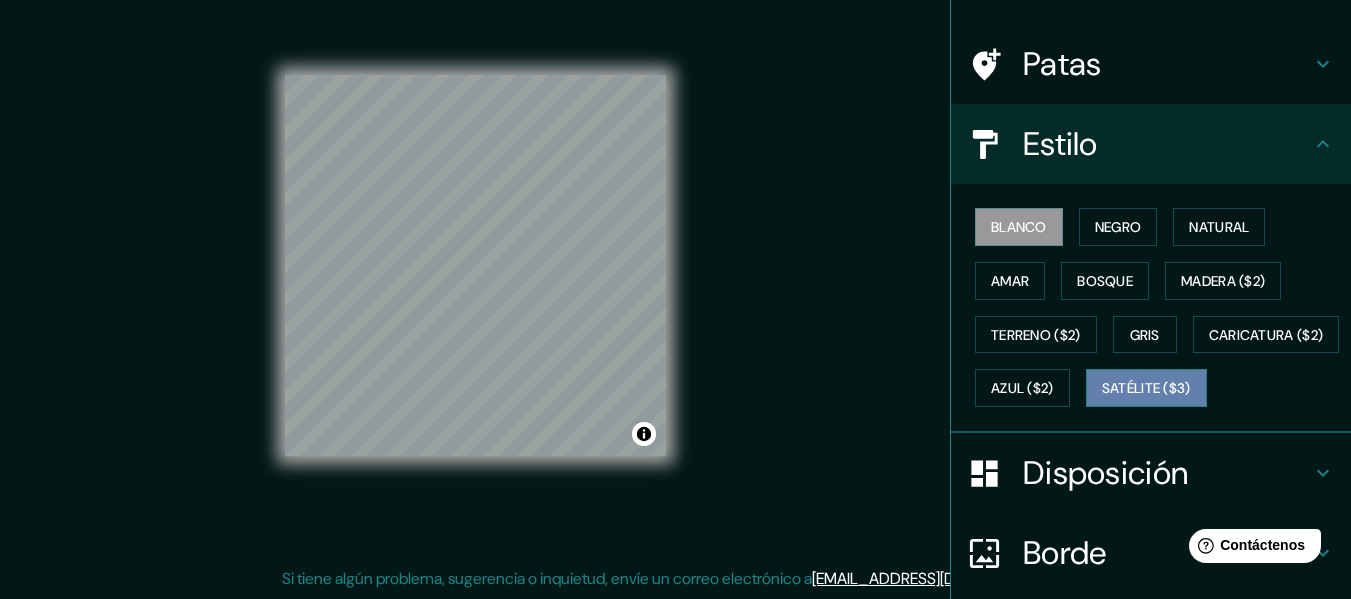 click on "Satélite ($3)" at bounding box center (1146, 389) 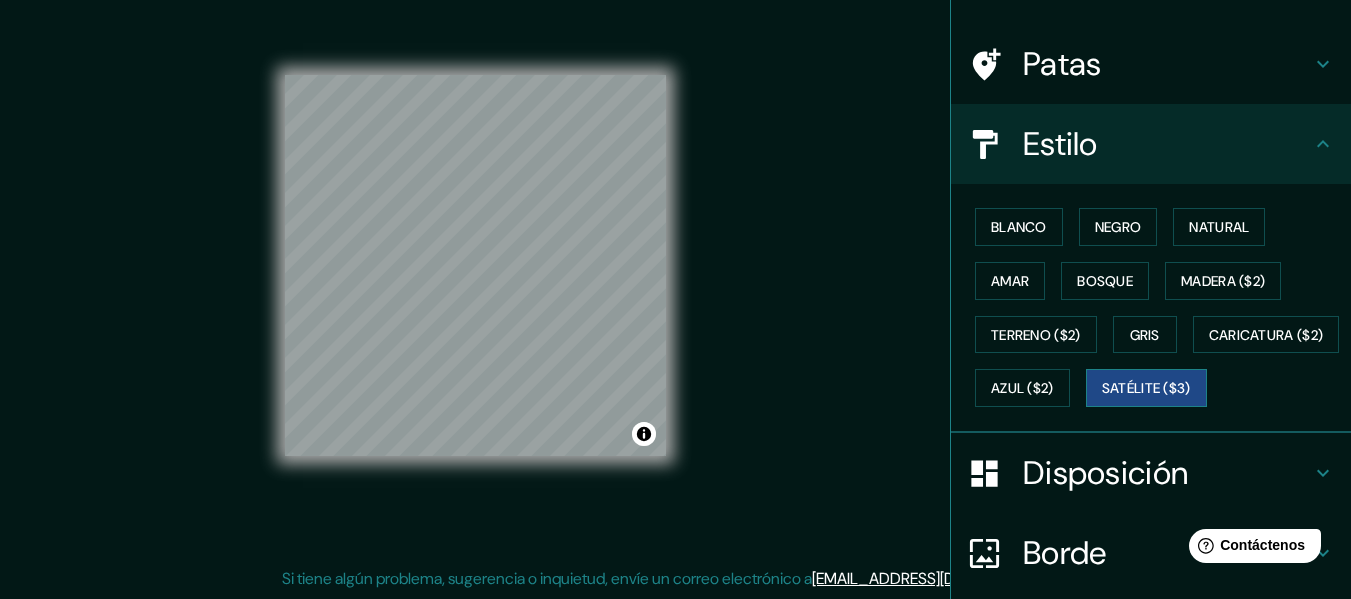 click on "Satélite ($3)" at bounding box center (1146, 389) 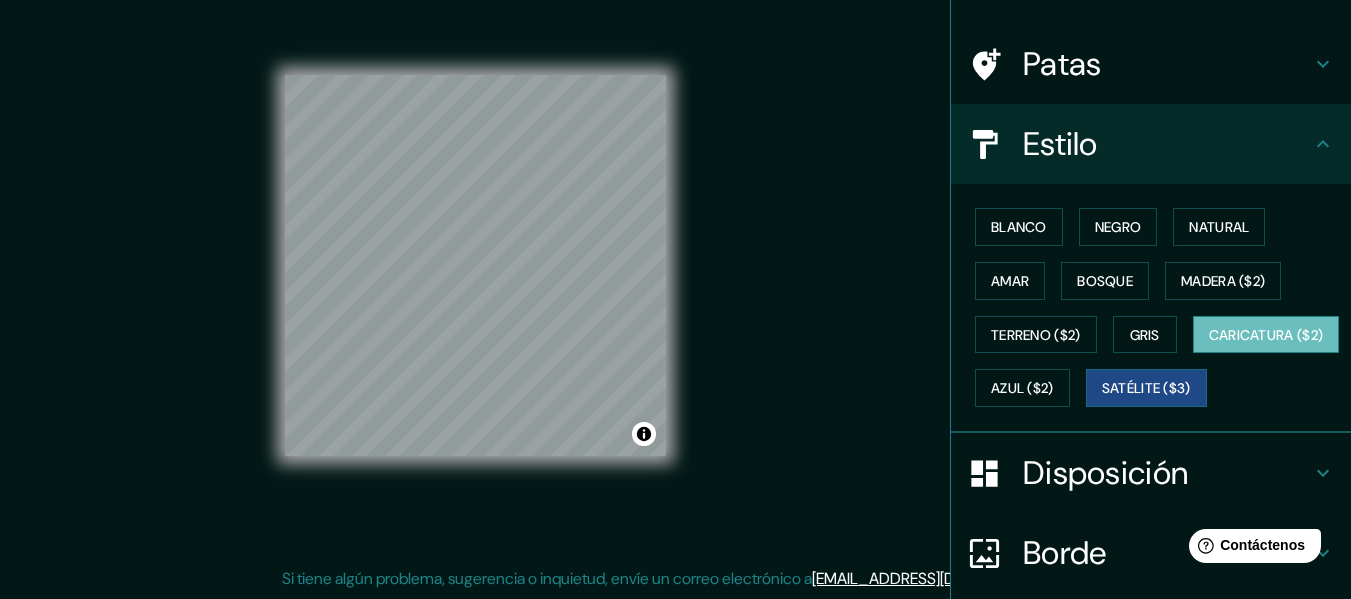 click on "Caricatura ($2)" at bounding box center (1266, 335) 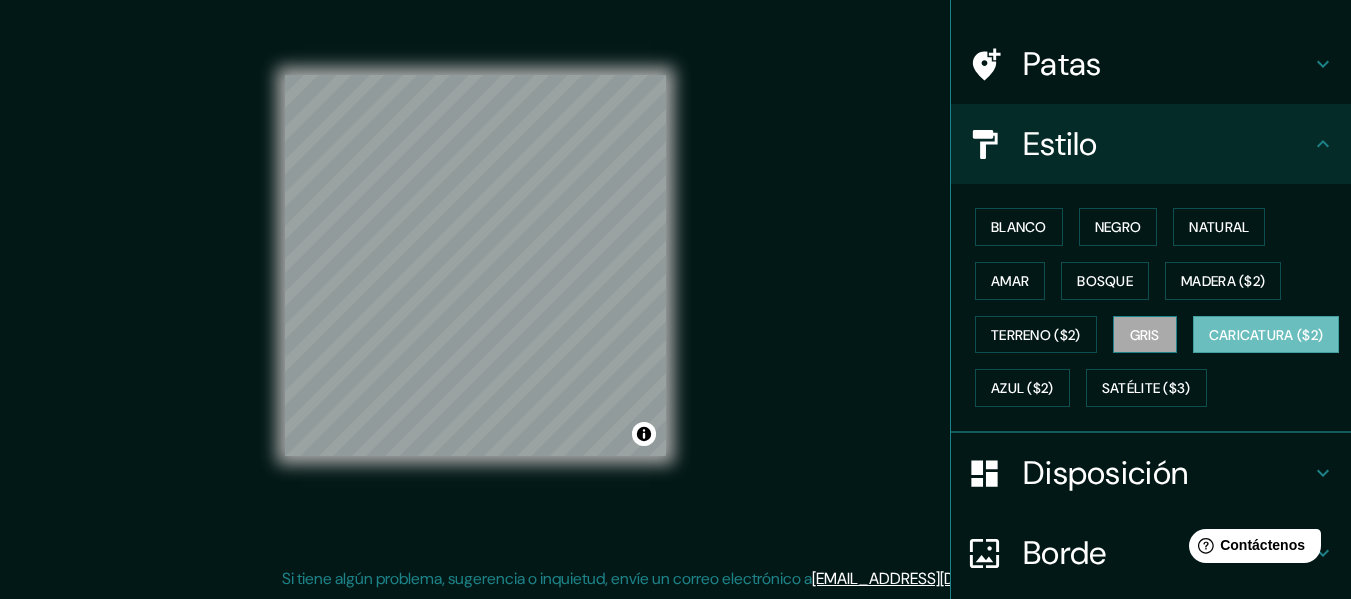 click on "Gris" at bounding box center (1145, 335) 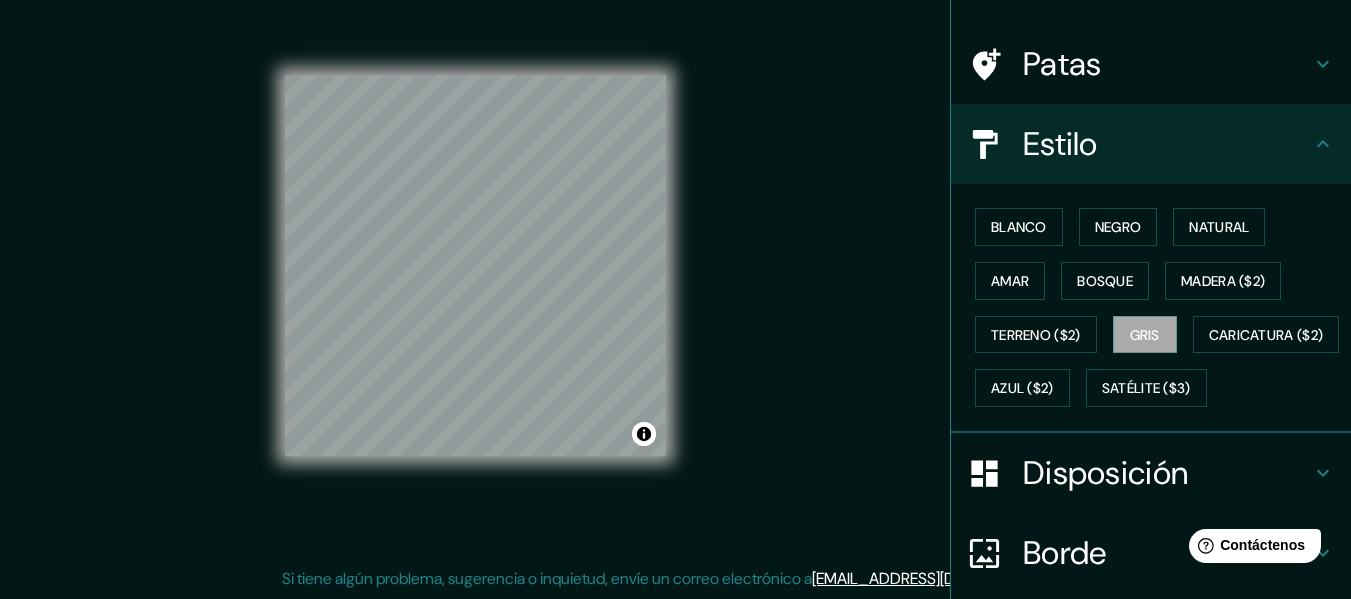 click on "Blanco Negro Natural Amar Bosque Madera ($2) Terreno ($2) Gris Caricatura ($2) Azul ($2) Satélite ($3)" at bounding box center [1159, 307] 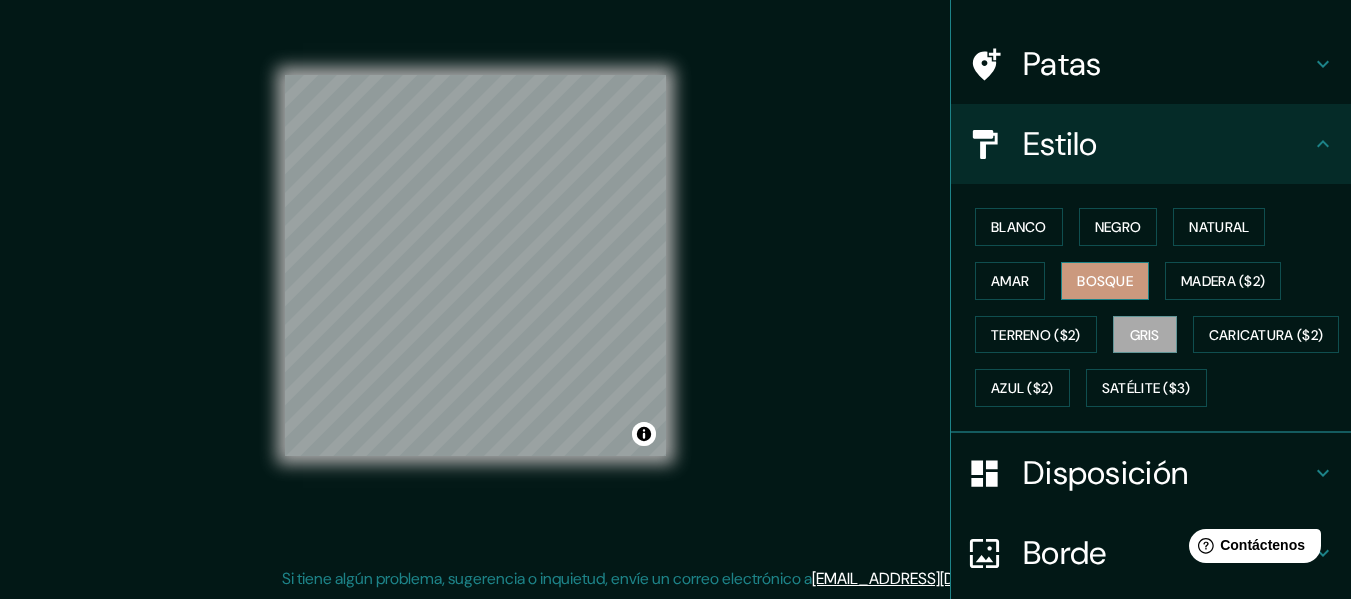 click on "Bosque" at bounding box center (1105, 281) 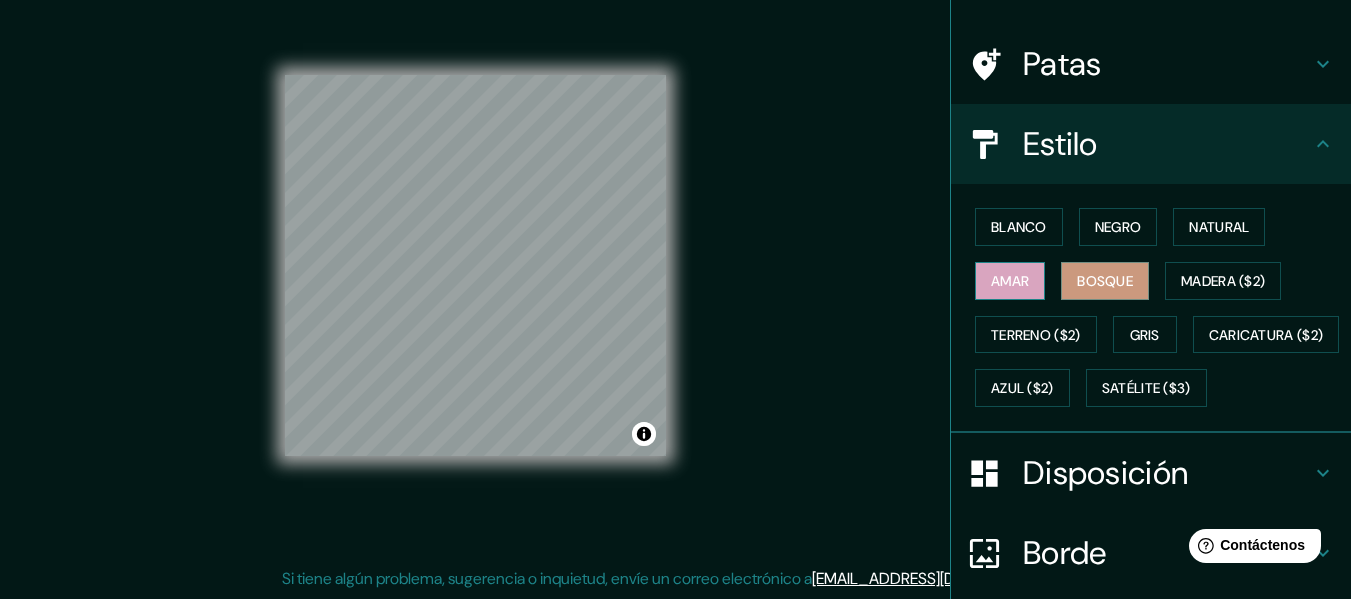 click on "Amar" at bounding box center (1010, 281) 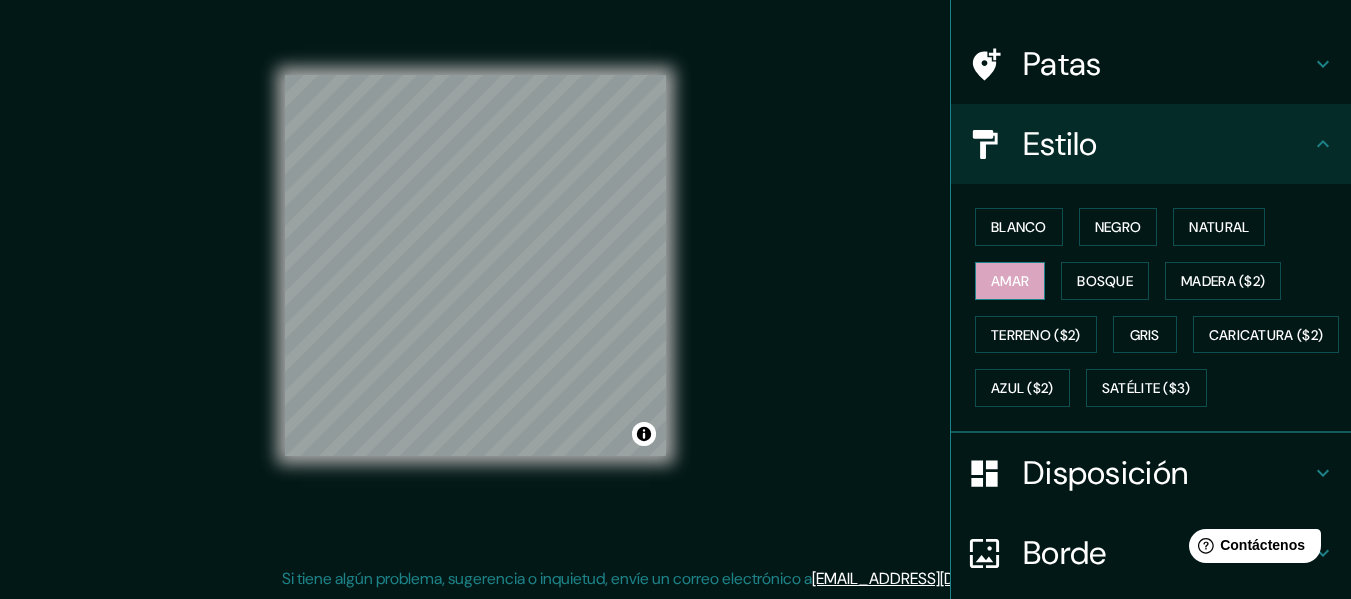 click on "Amar" at bounding box center (1010, 281) 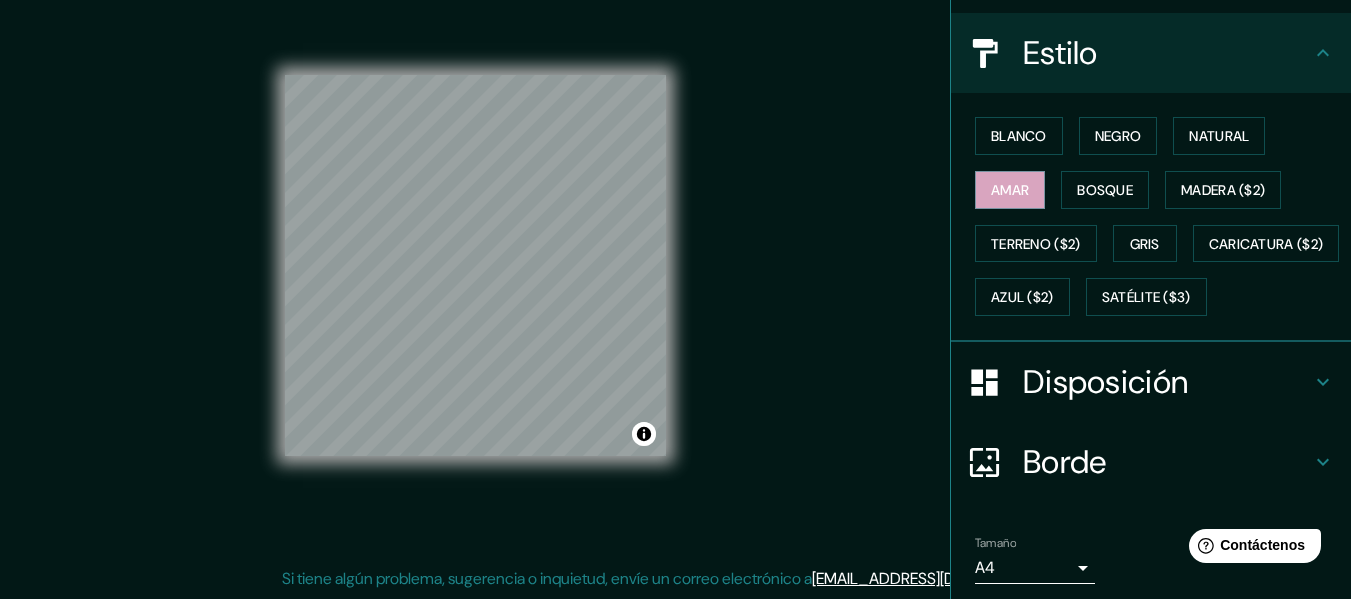 scroll, scrollTop: 337, scrollLeft: 0, axis: vertical 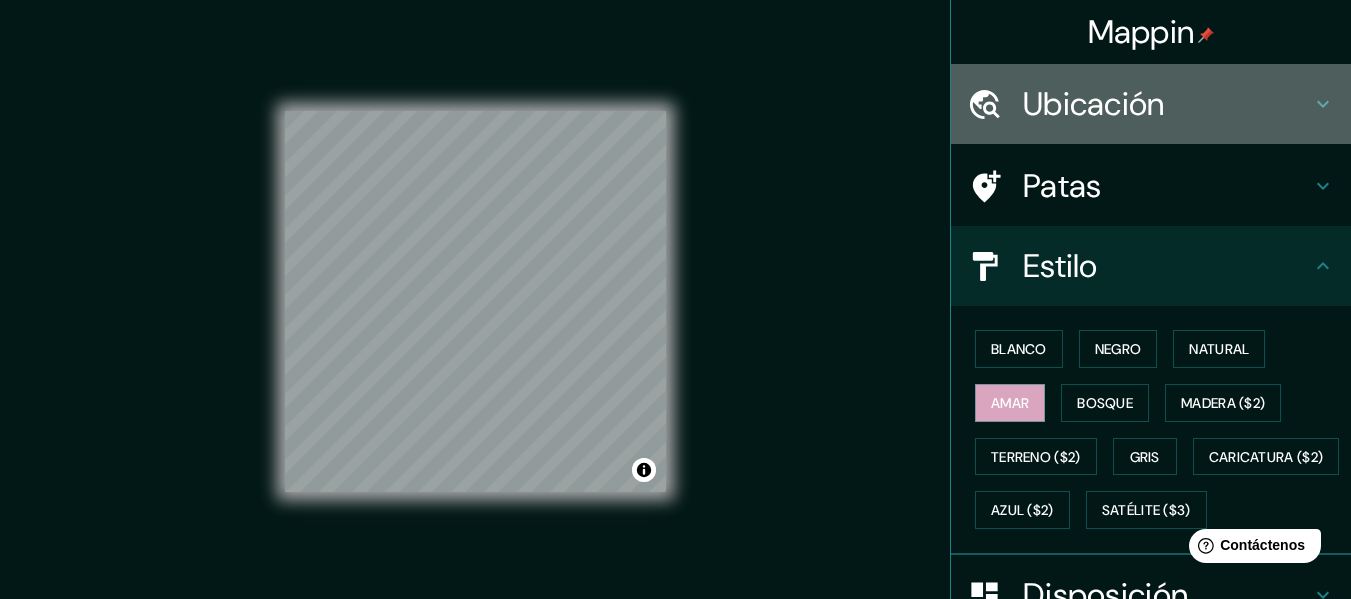 click on "Ubicación" at bounding box center [1167, 104] 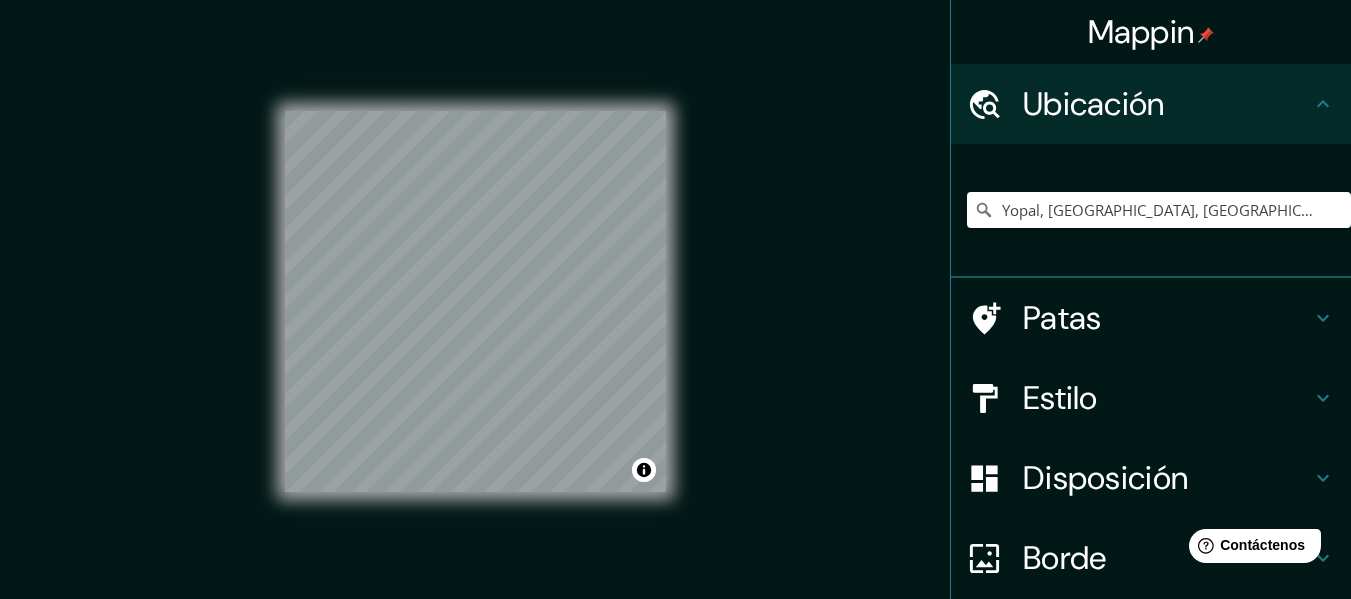click on "Patas" at bounding box center [1167, 318] 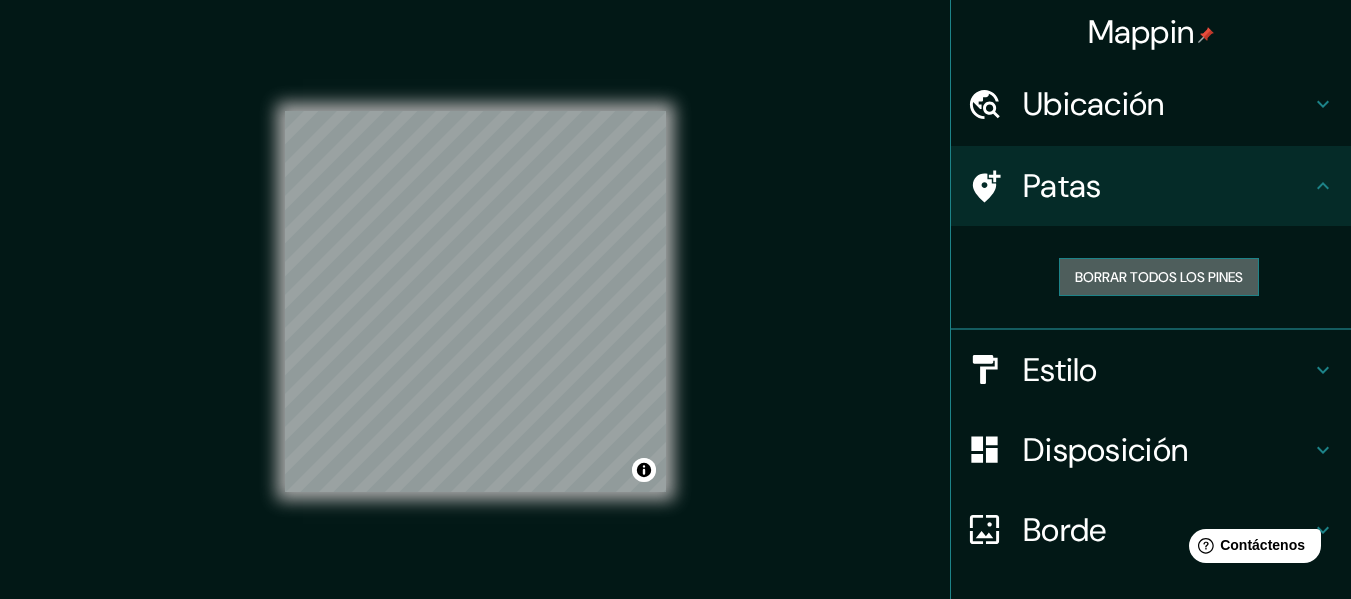 click on "Borrar todos los pines" at bounding box center [1159, 277] 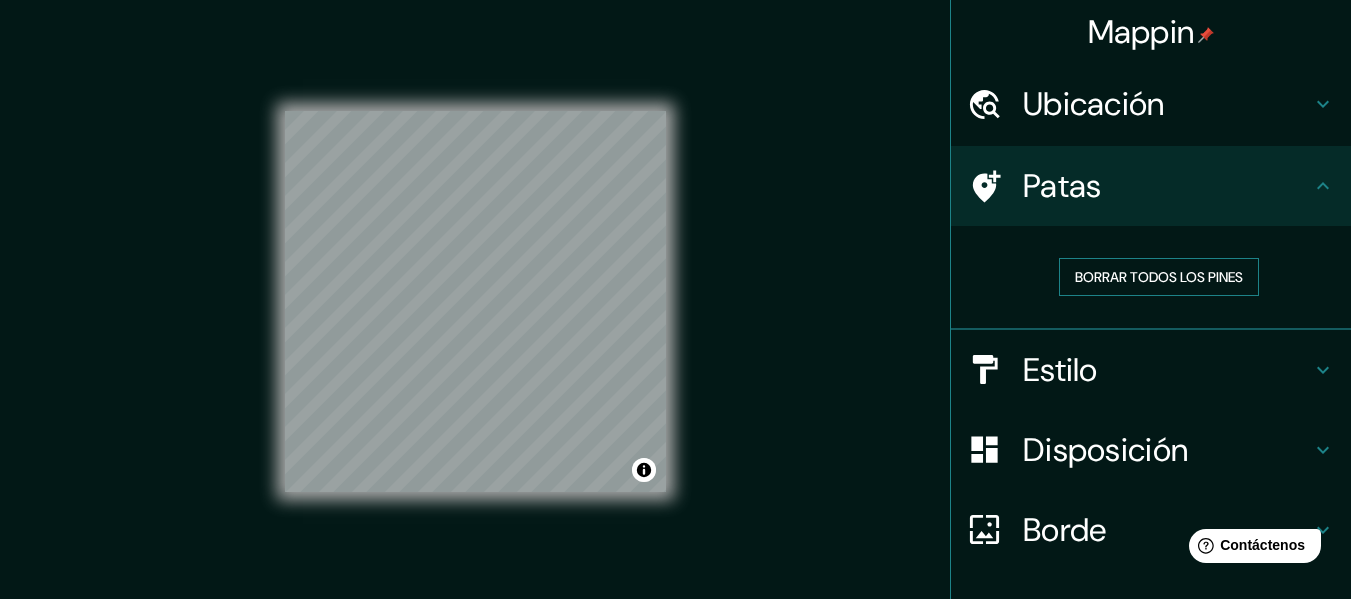 click on "Borrar todos los pines" at bounding box center (1159, 277) 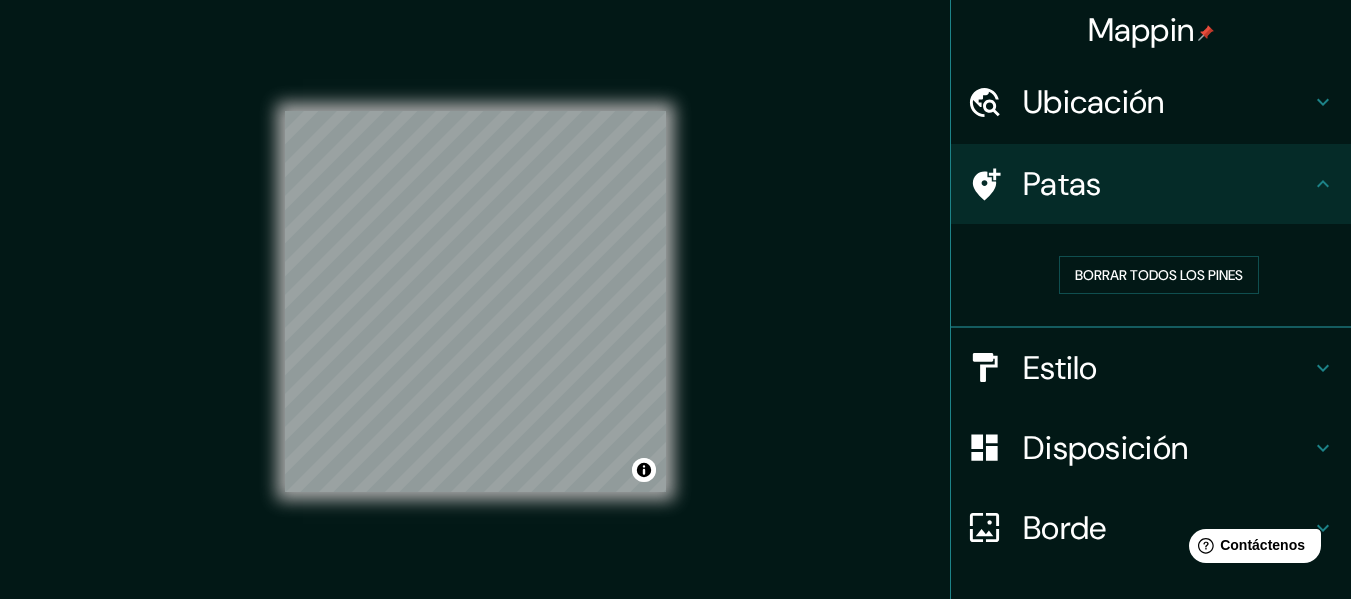 scroll, scrollTop: 0, scrollLeft: 0, axis: both 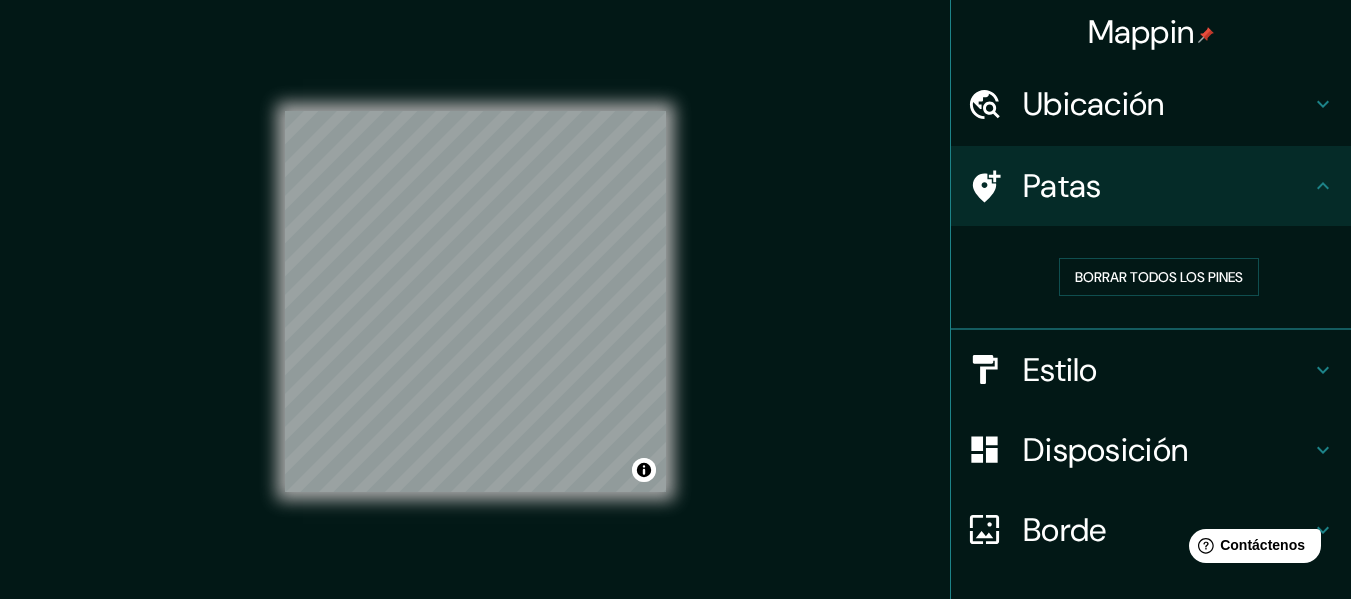click 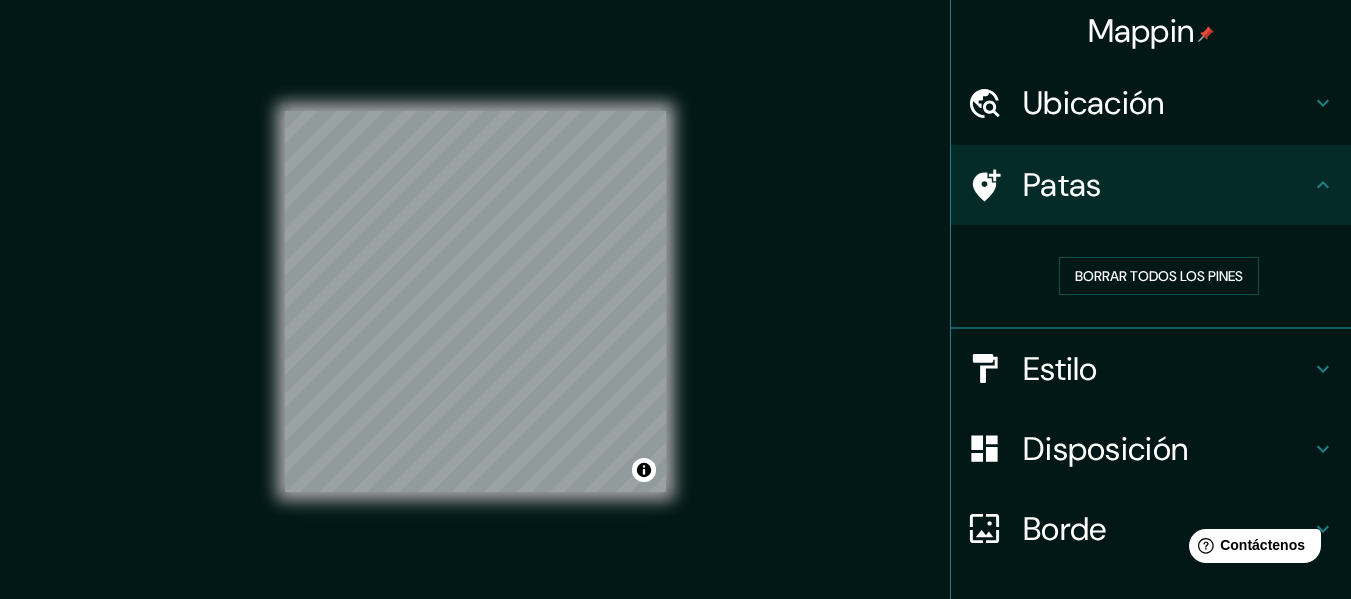 scroll, scrollTop: 0, scrollLeft: 0, axis: both 